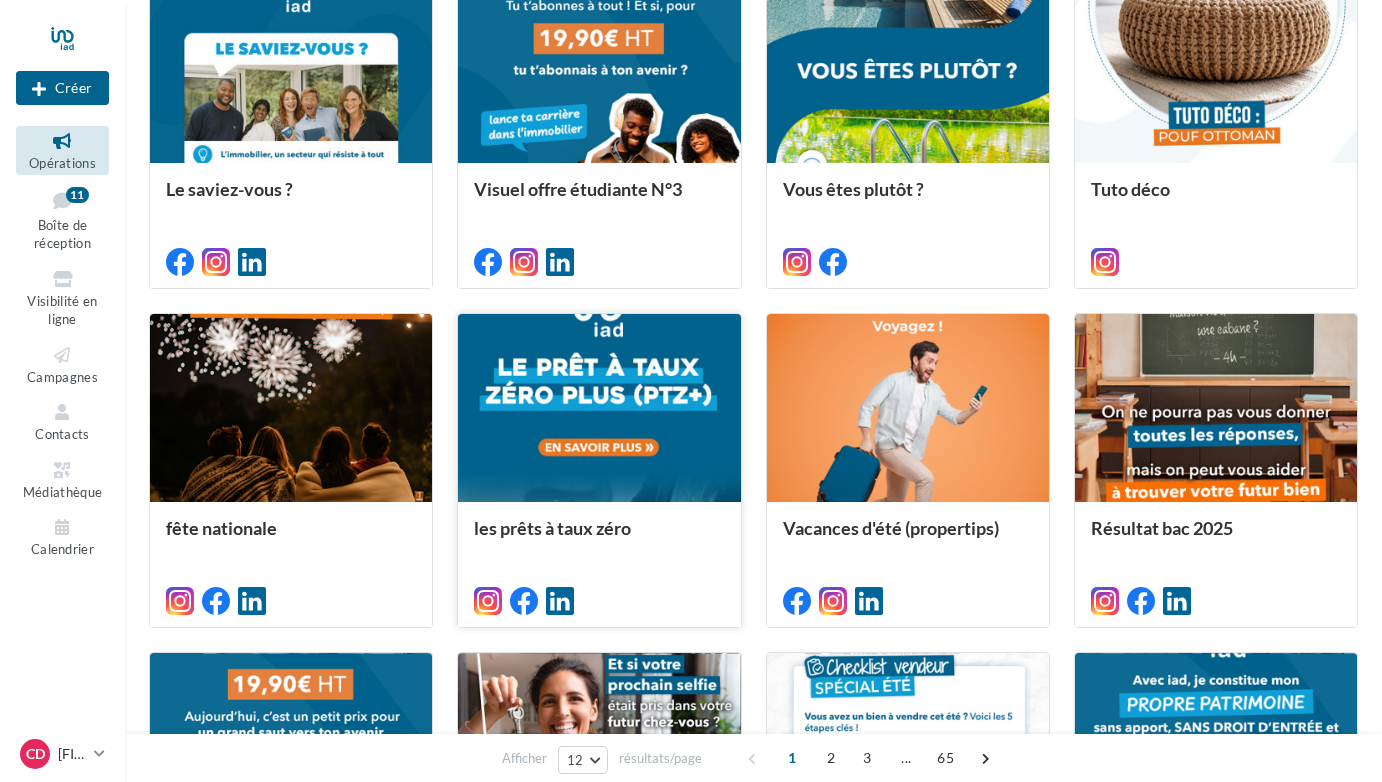 scroll, scrollTop: 0, scrollLeft: 0, axis: both 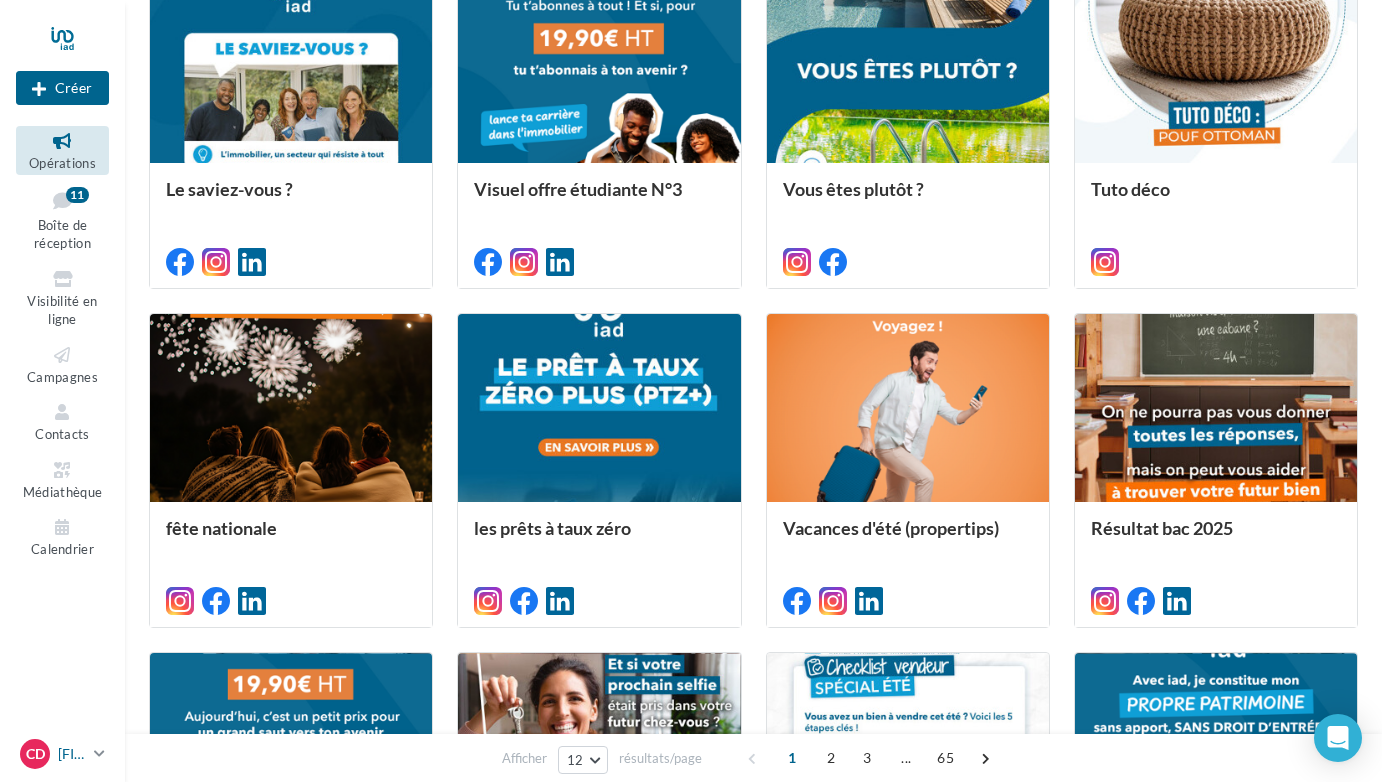 click on "[NAME] [LASTNAME]" at bounding box center (72, 754) 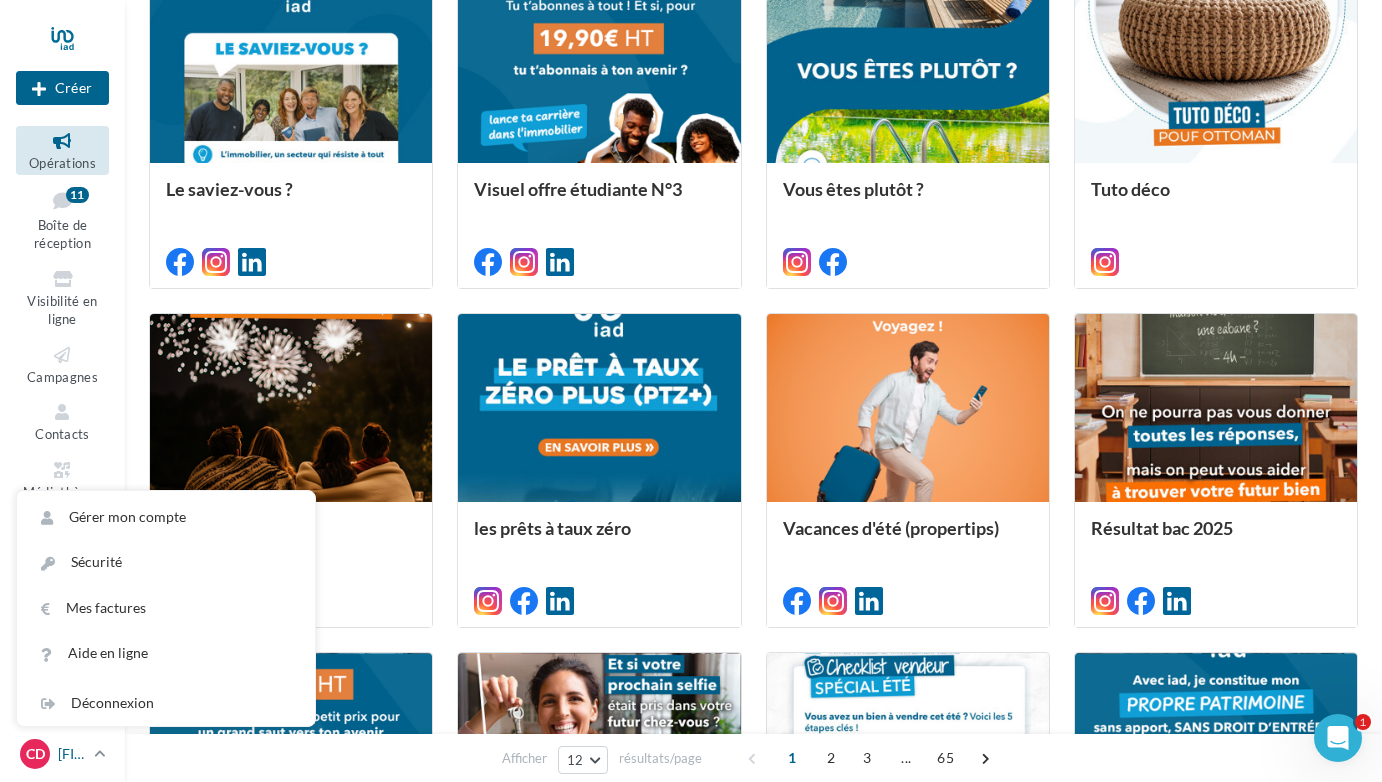 scroll, scrollTop: 0, scrollLeft: 0, axis: both 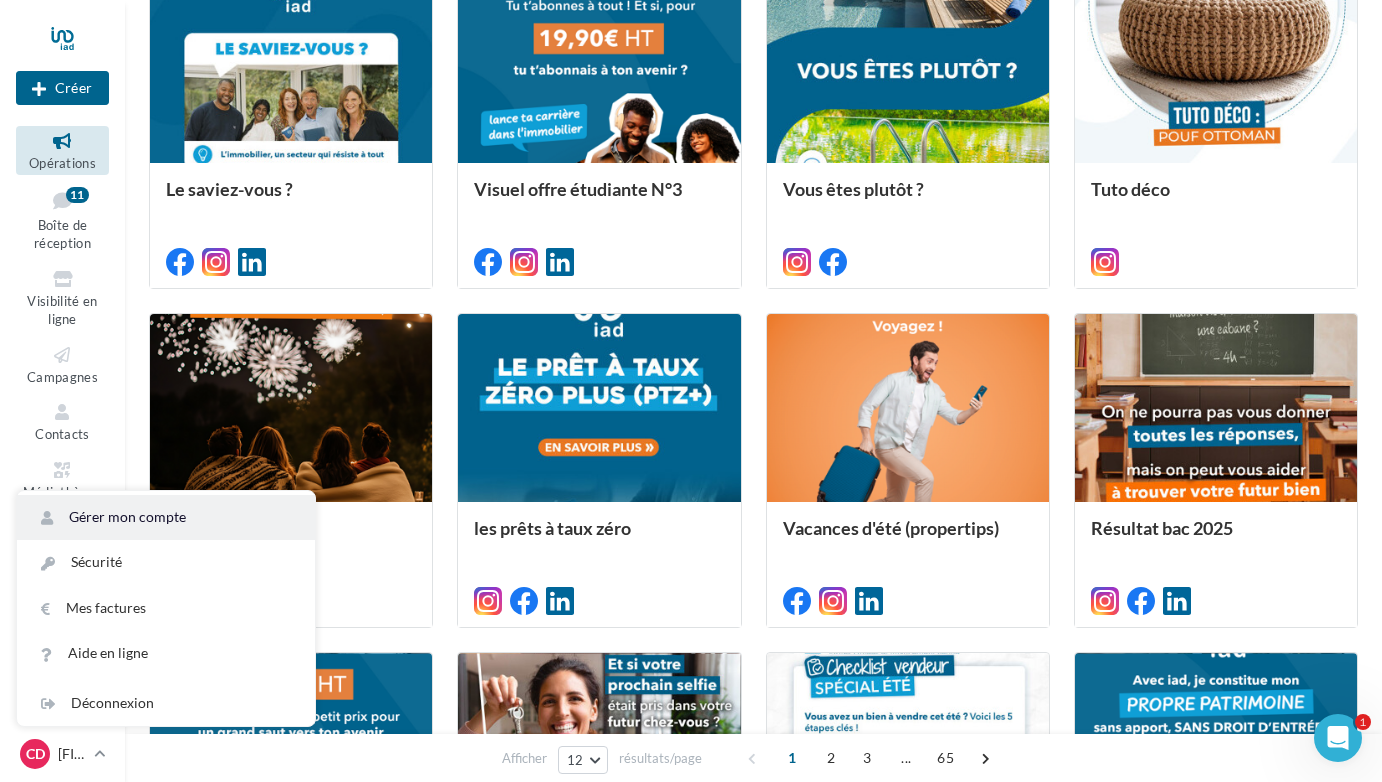 click on "Gérer mon compte" at bounding box center [166, 517] 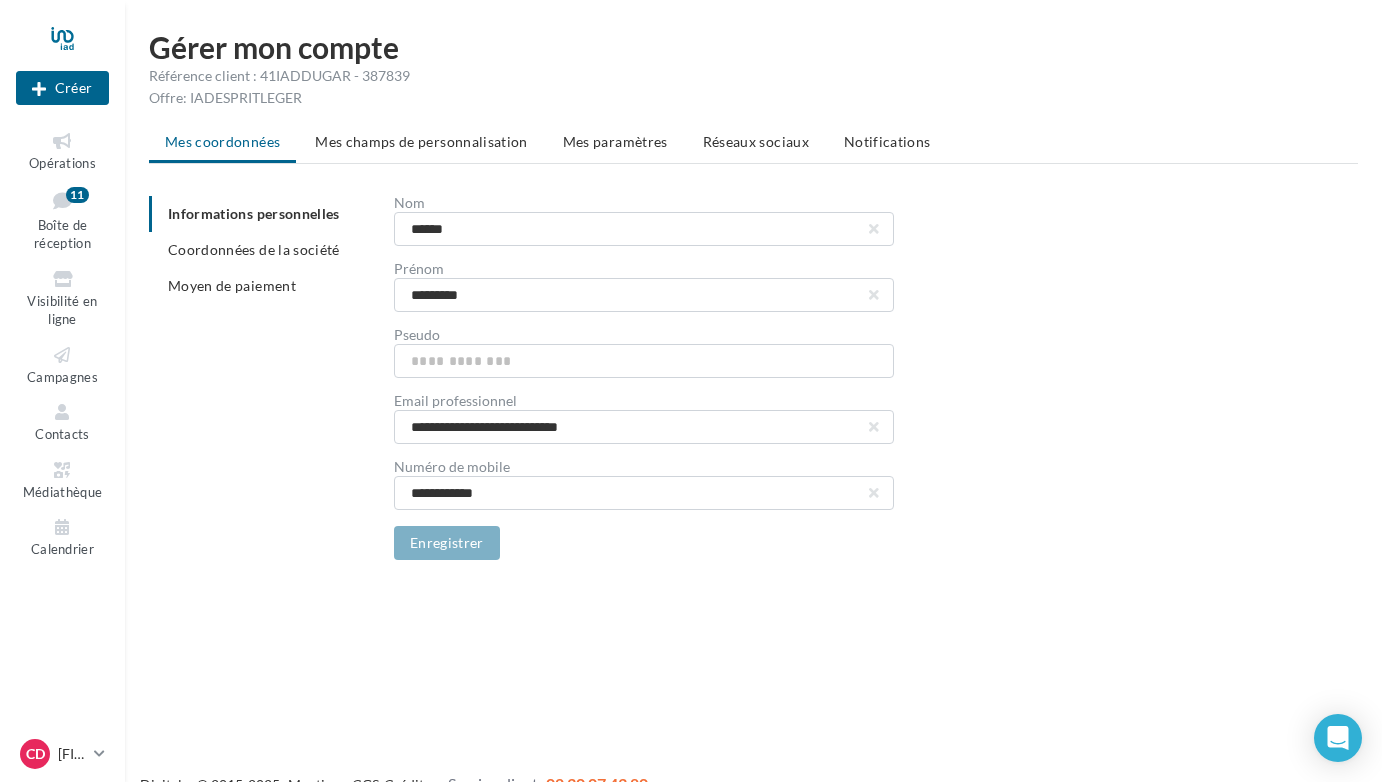 scroll, scrollTop: 0, scrollLeft: 0, axis: both 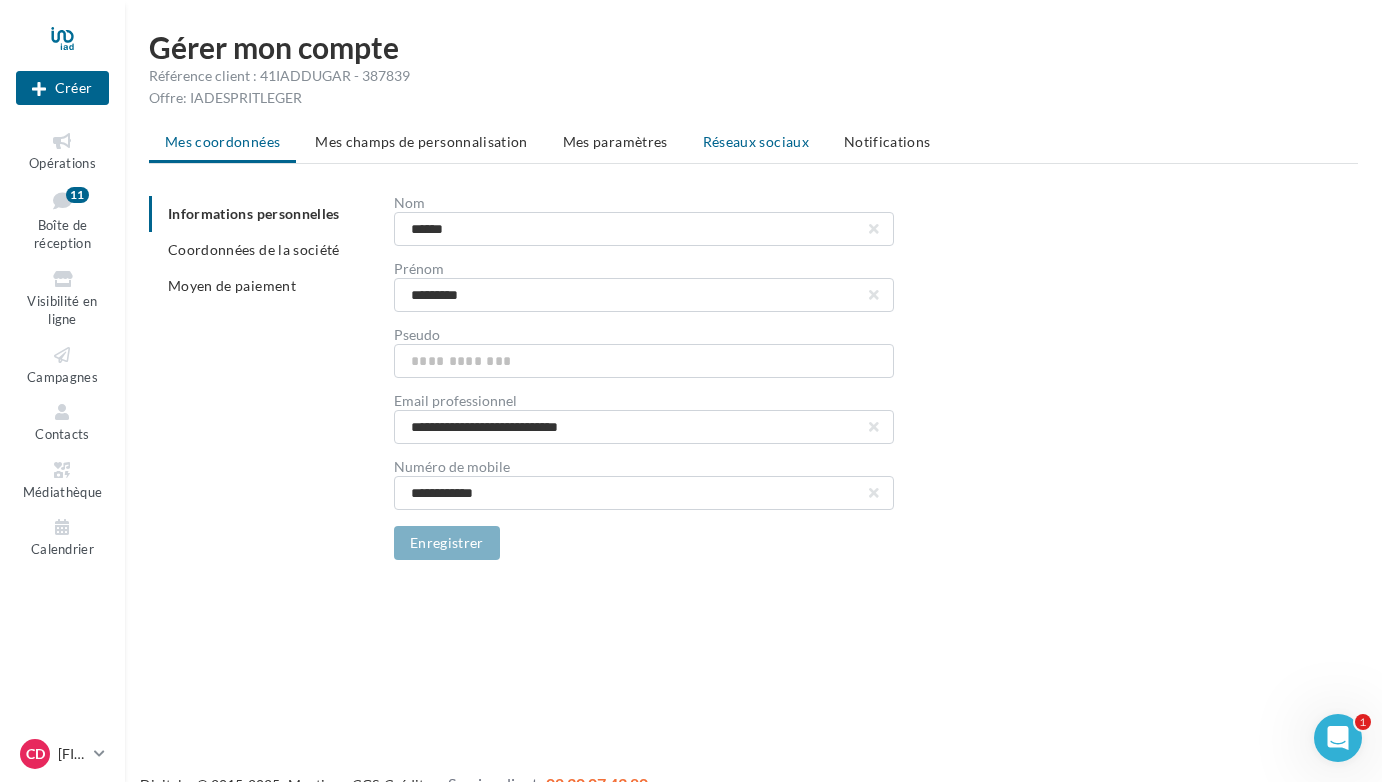 click on "Réseaux sociaux" at bounding box center (756, 142) 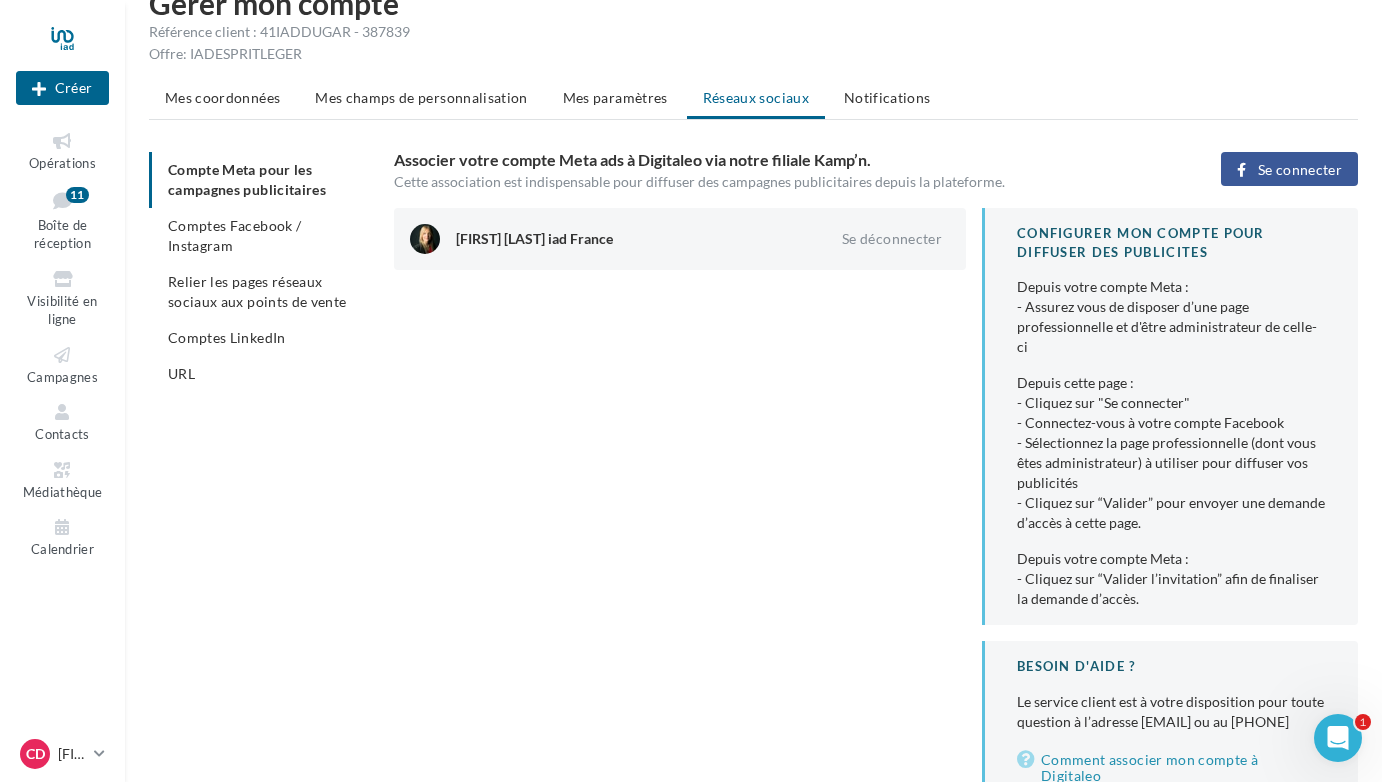 scroll, scrollTop: 0, scrollLeft: 0, axis: both 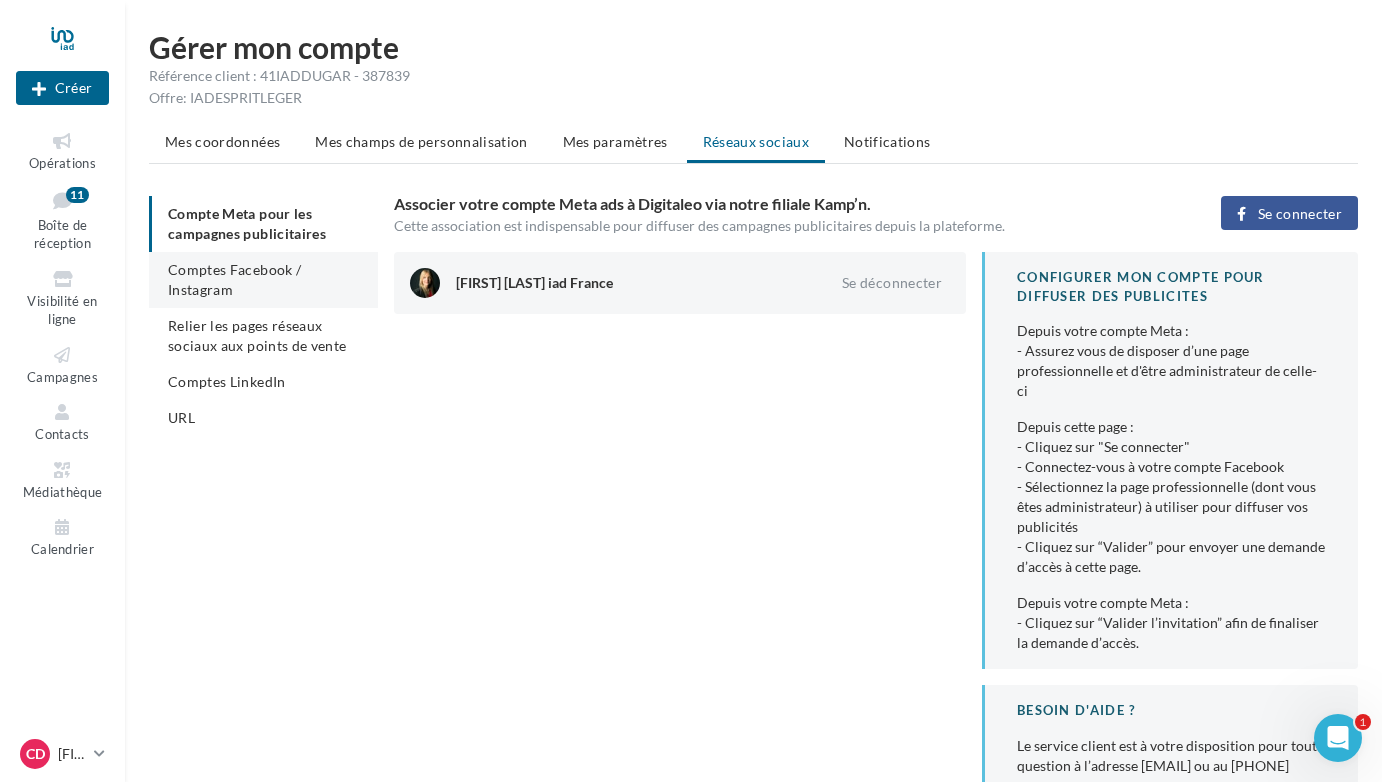 click on "Comptes Facebook / Instagram" at bounding box center (234, 279) 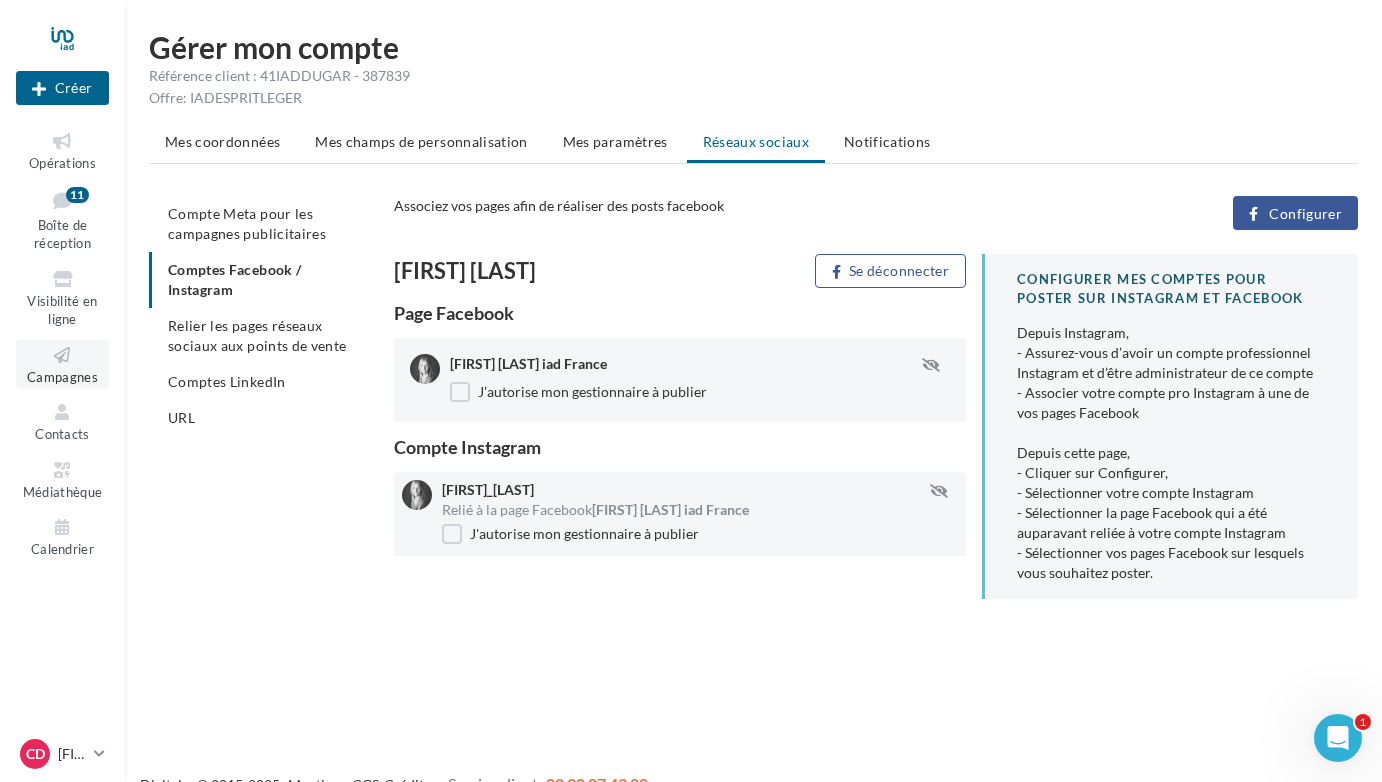 click at bounding box center (62, 355) 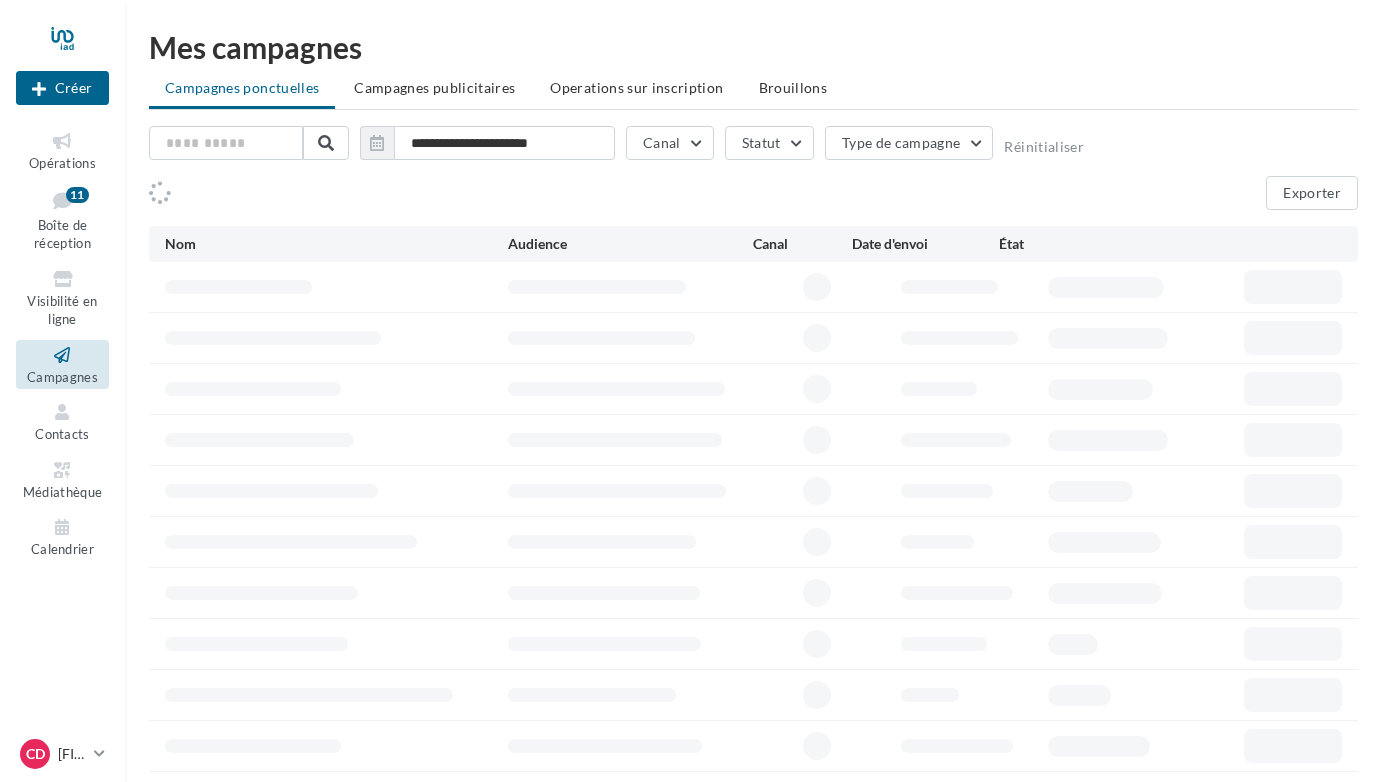 scroll, scrollTop: 0, scrollLeft: 0, axis: both 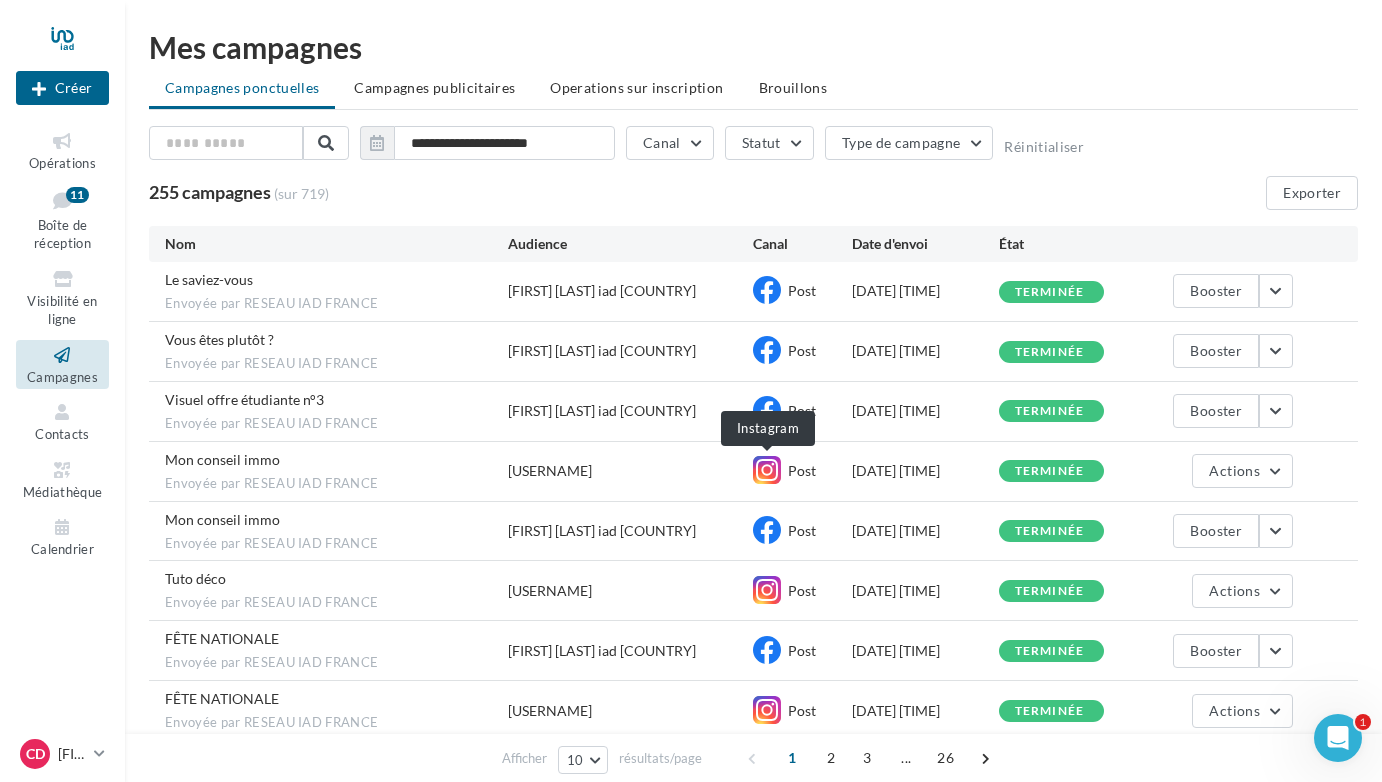 click at bounding box center [767, 470] 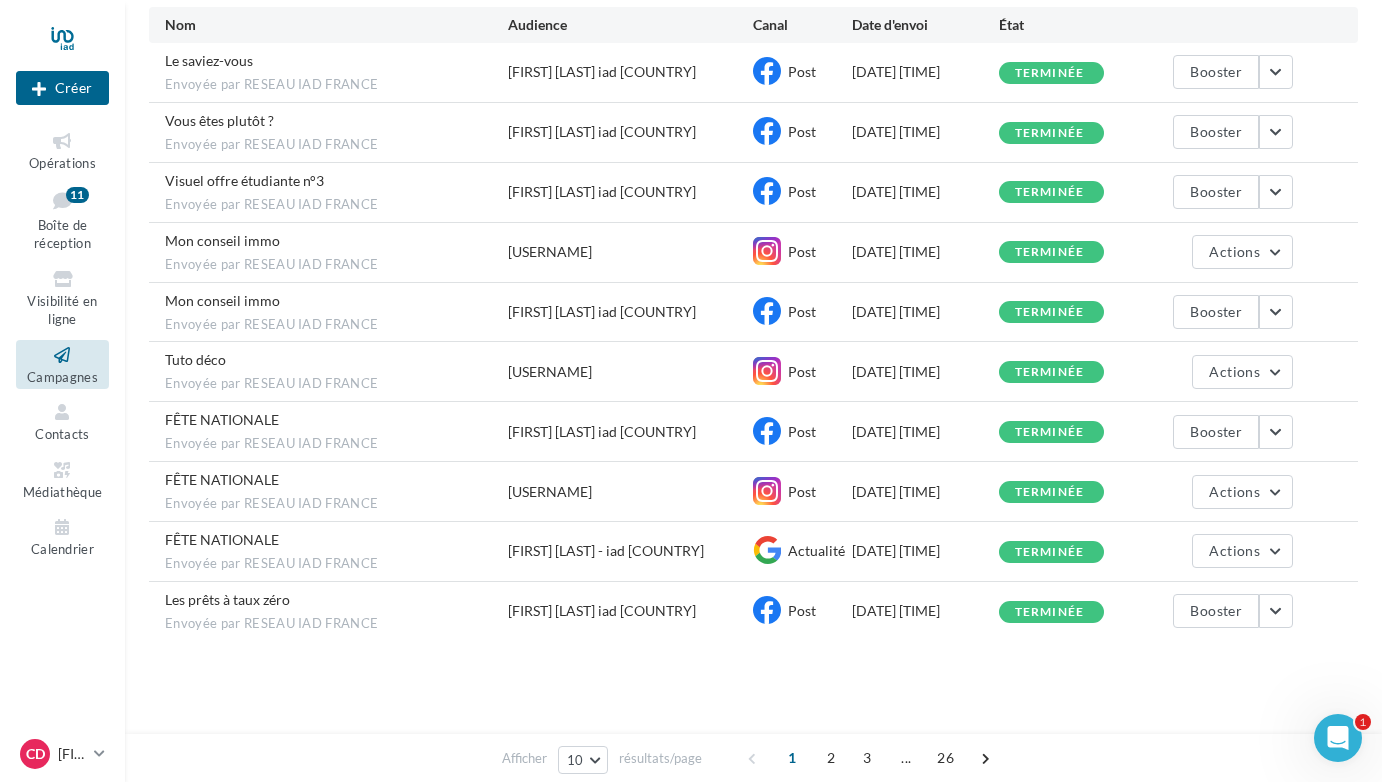 scroll, scrollTop: 220, scrollLeft: 0, axis: vertical 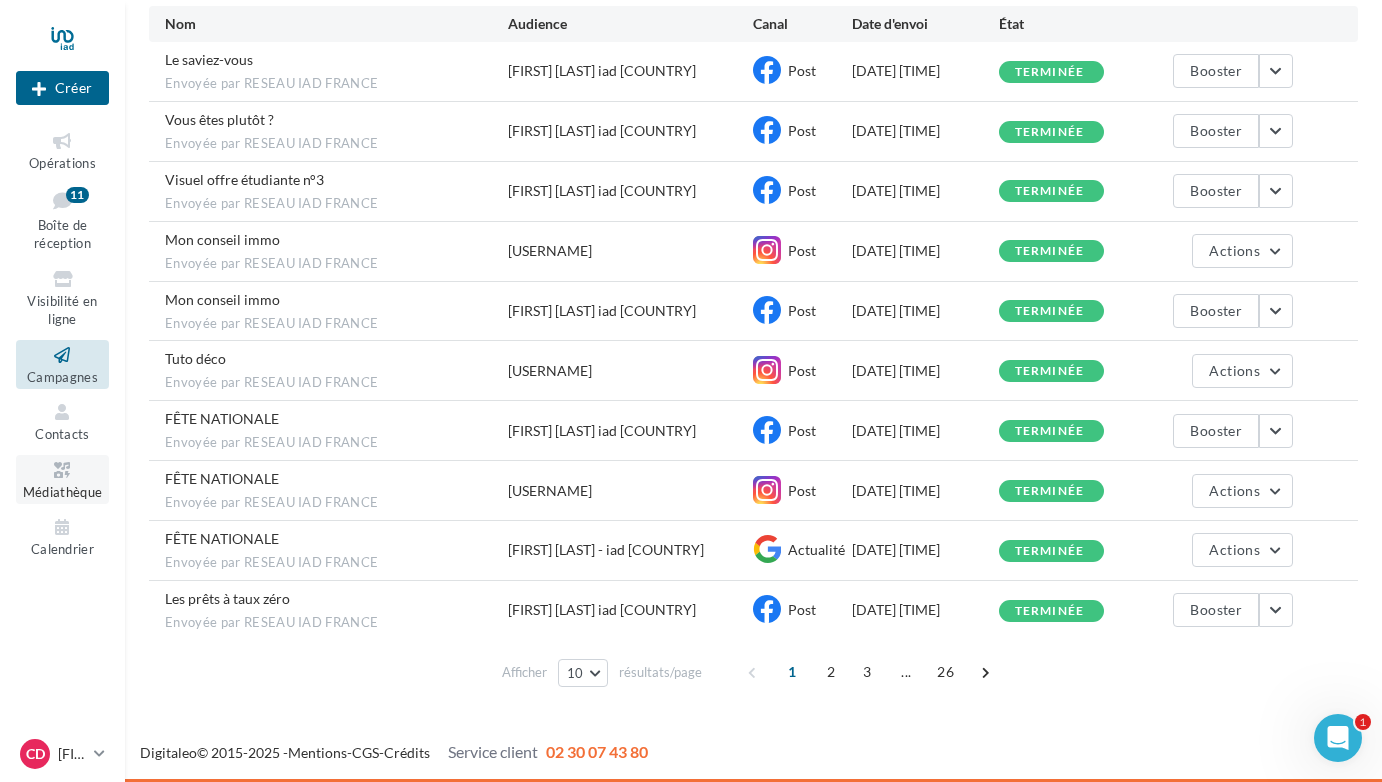 click at bounding box center [62, 470] 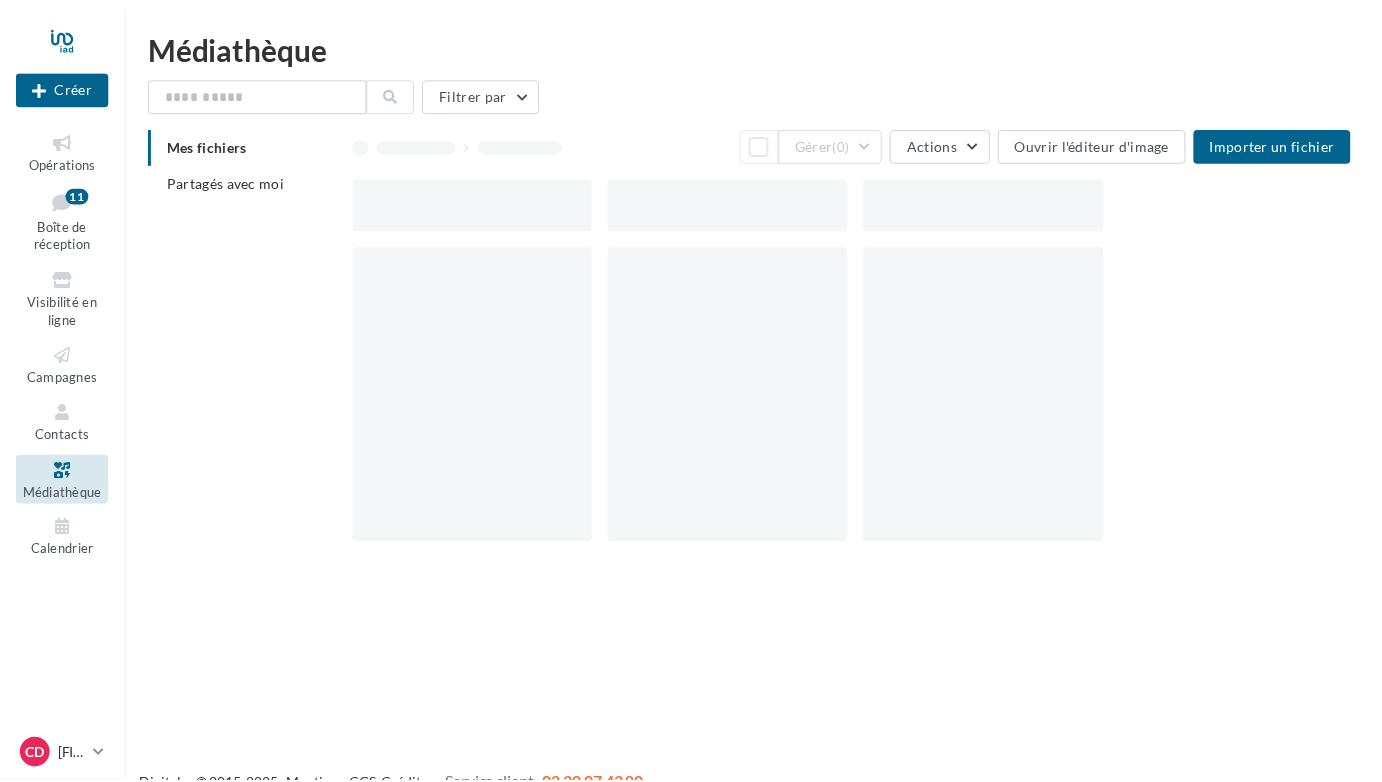 scroll, scrollTop: 0, scrollLeft: 0, axis: both 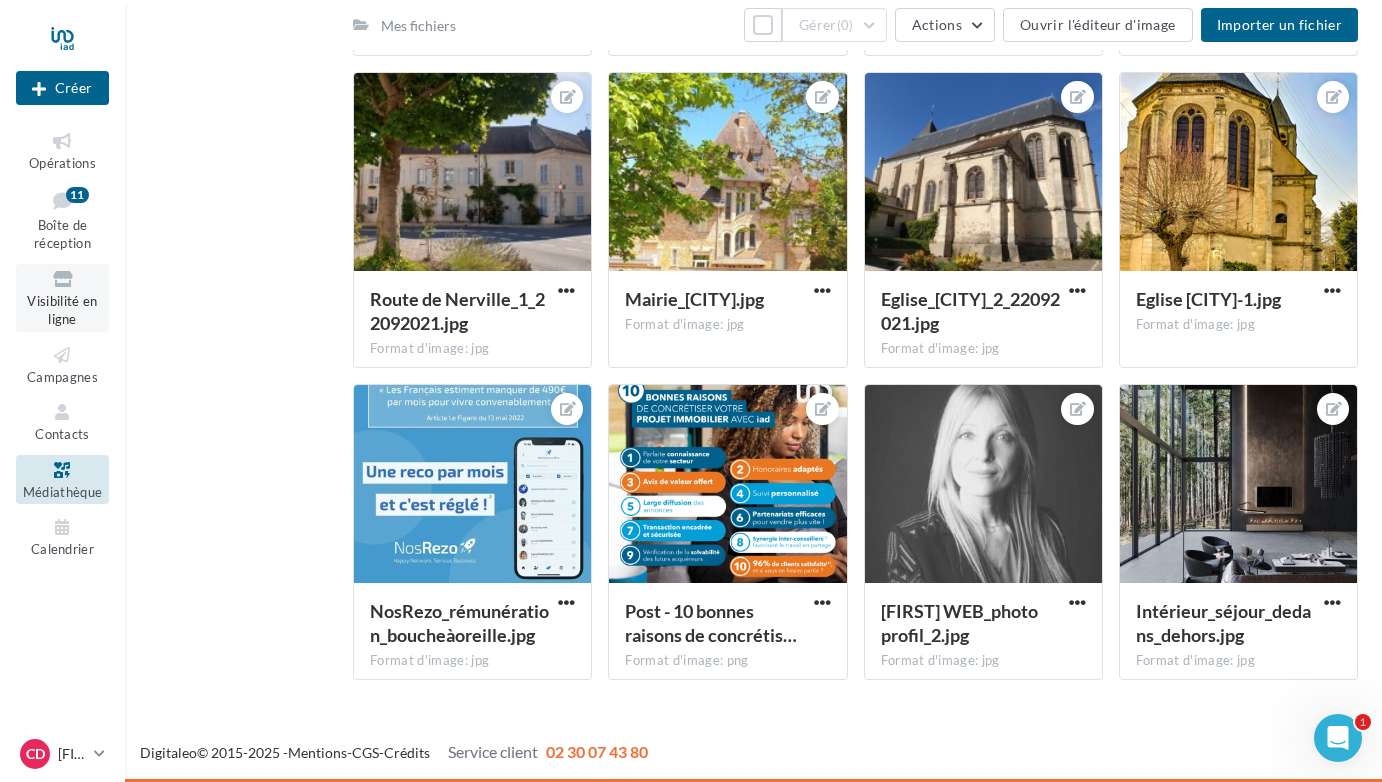 click at bounding box center (62, 279) 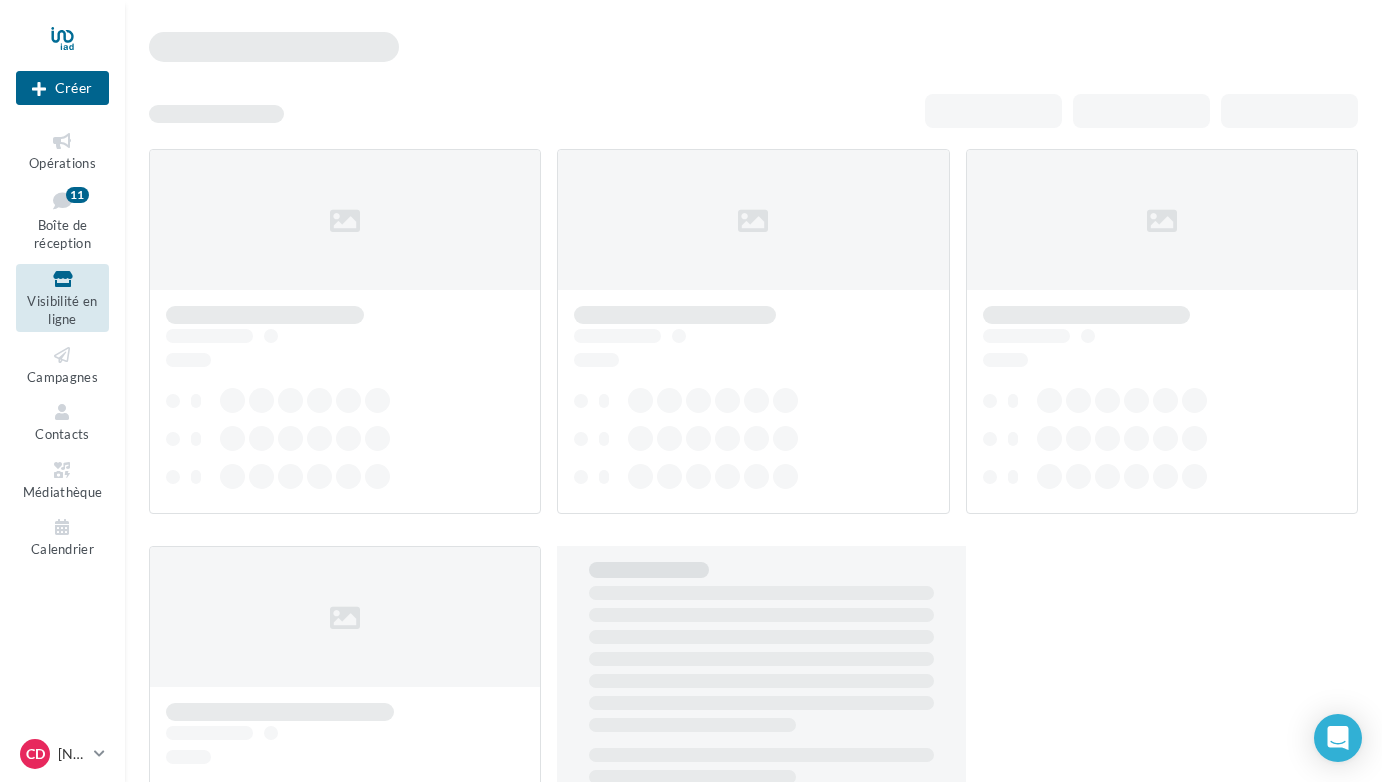 scroll, scrollTop: 0, scrollLeft: 0, axis: both 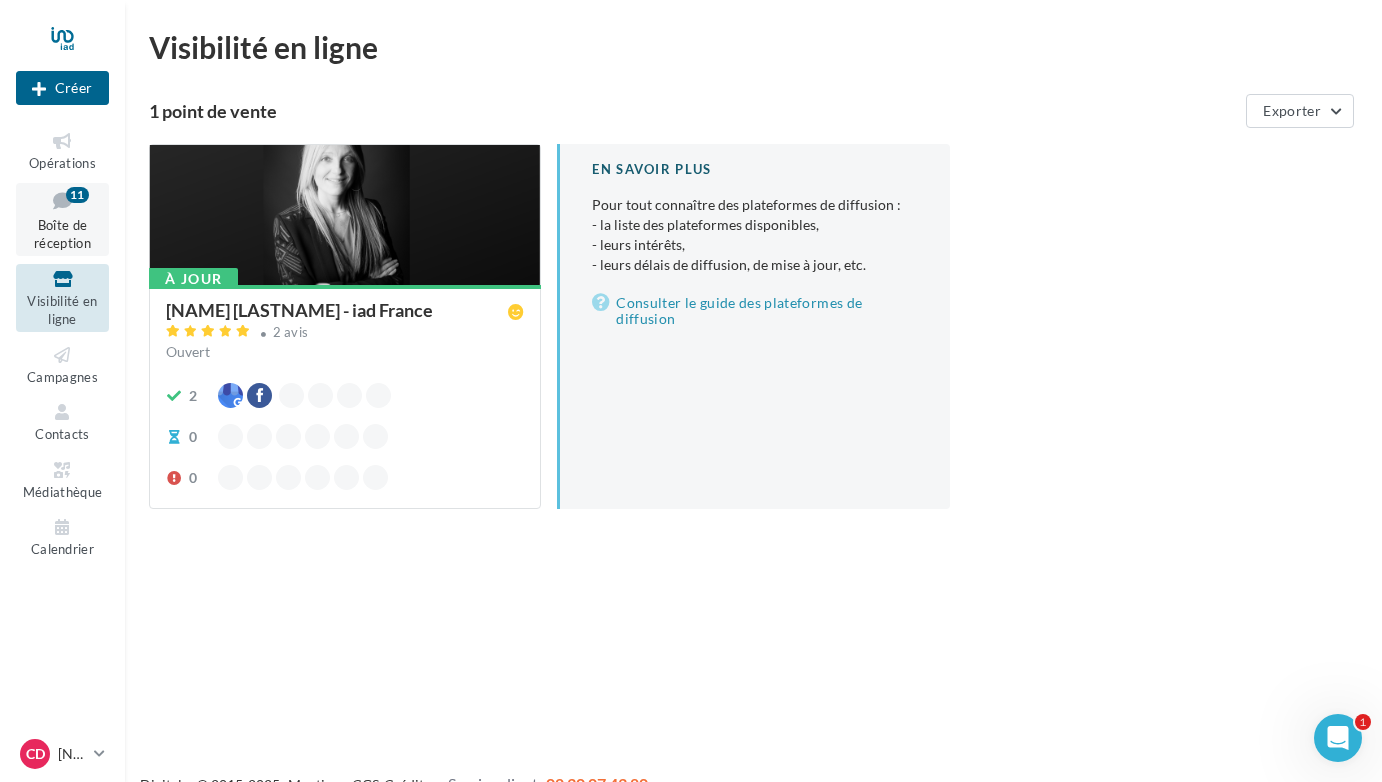 click on "Boîte de réception" at bounding box center [62, 234] 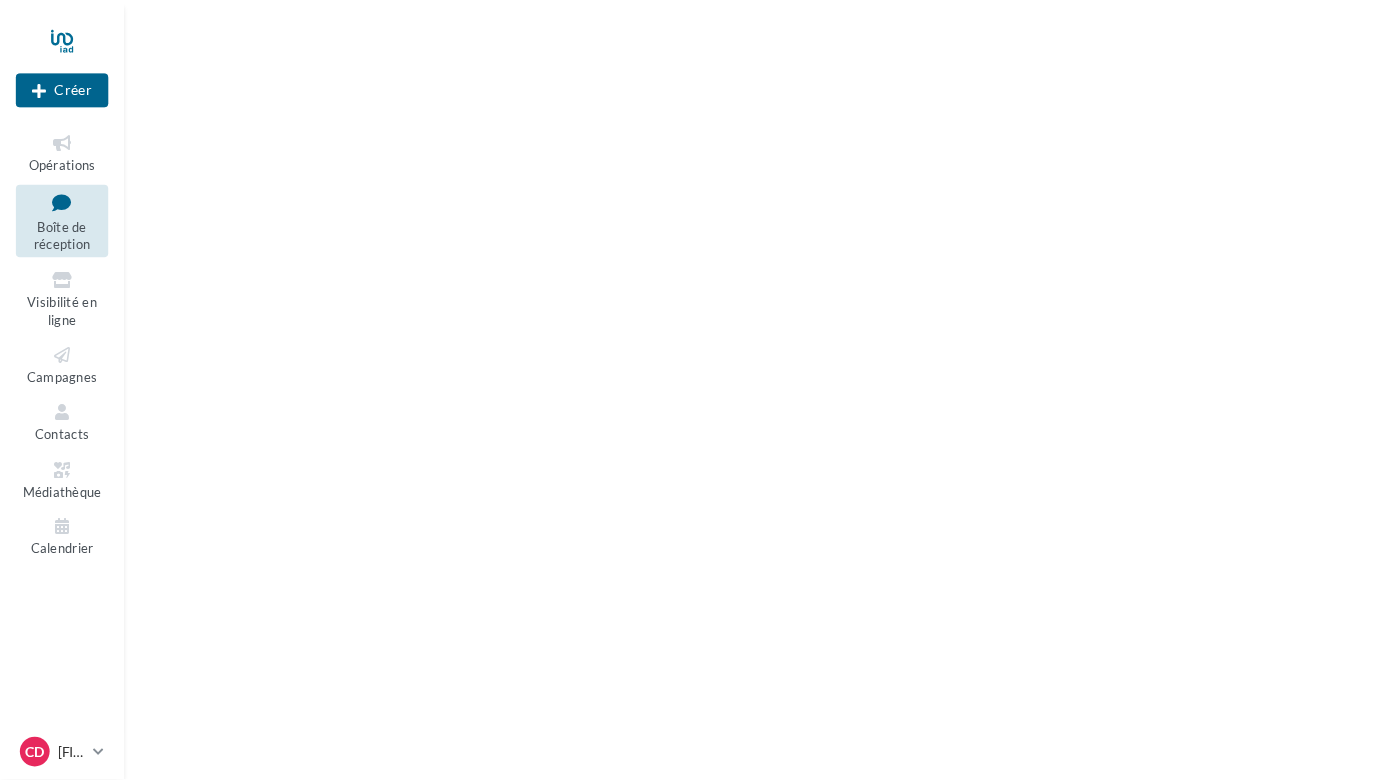 scroll, scrollTop: 0, scrollLeft: 0, axis: both 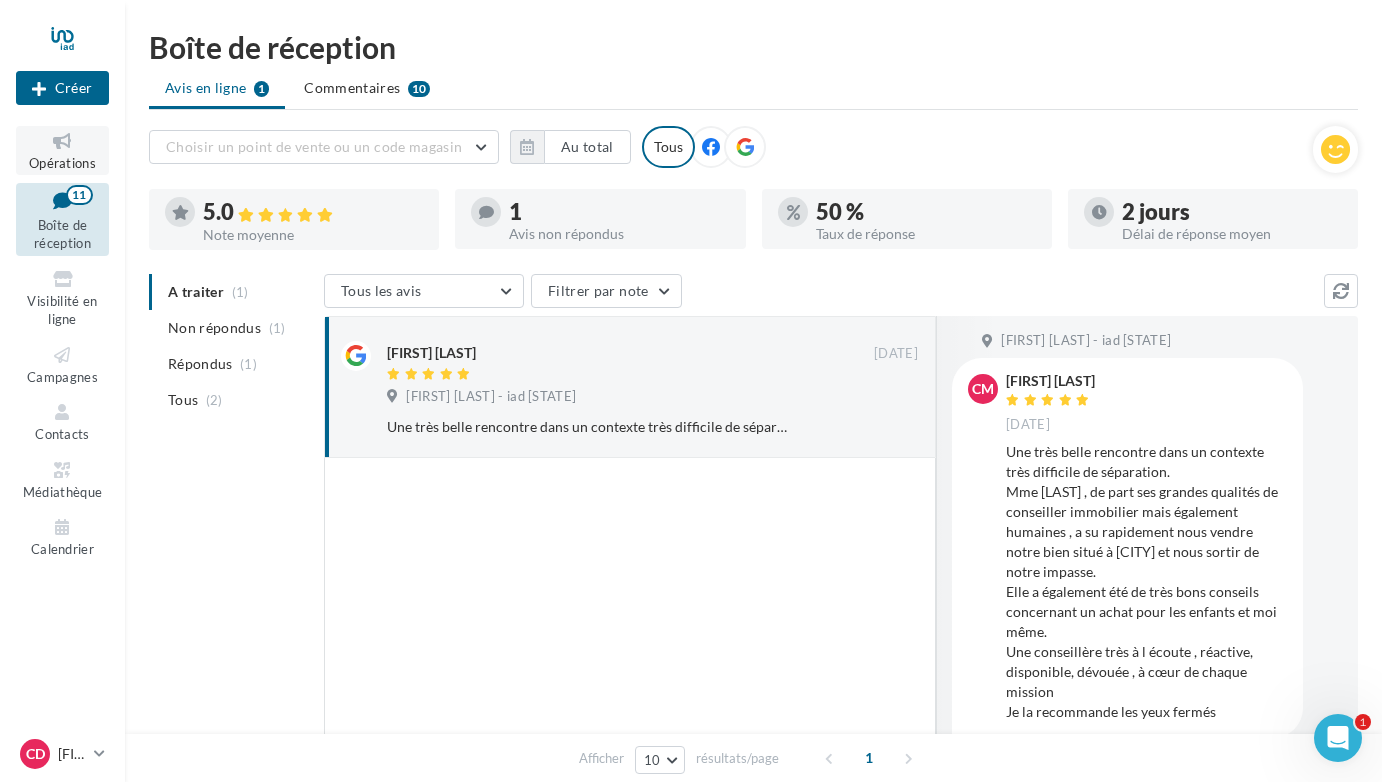 click at bounding box center (62, 141) 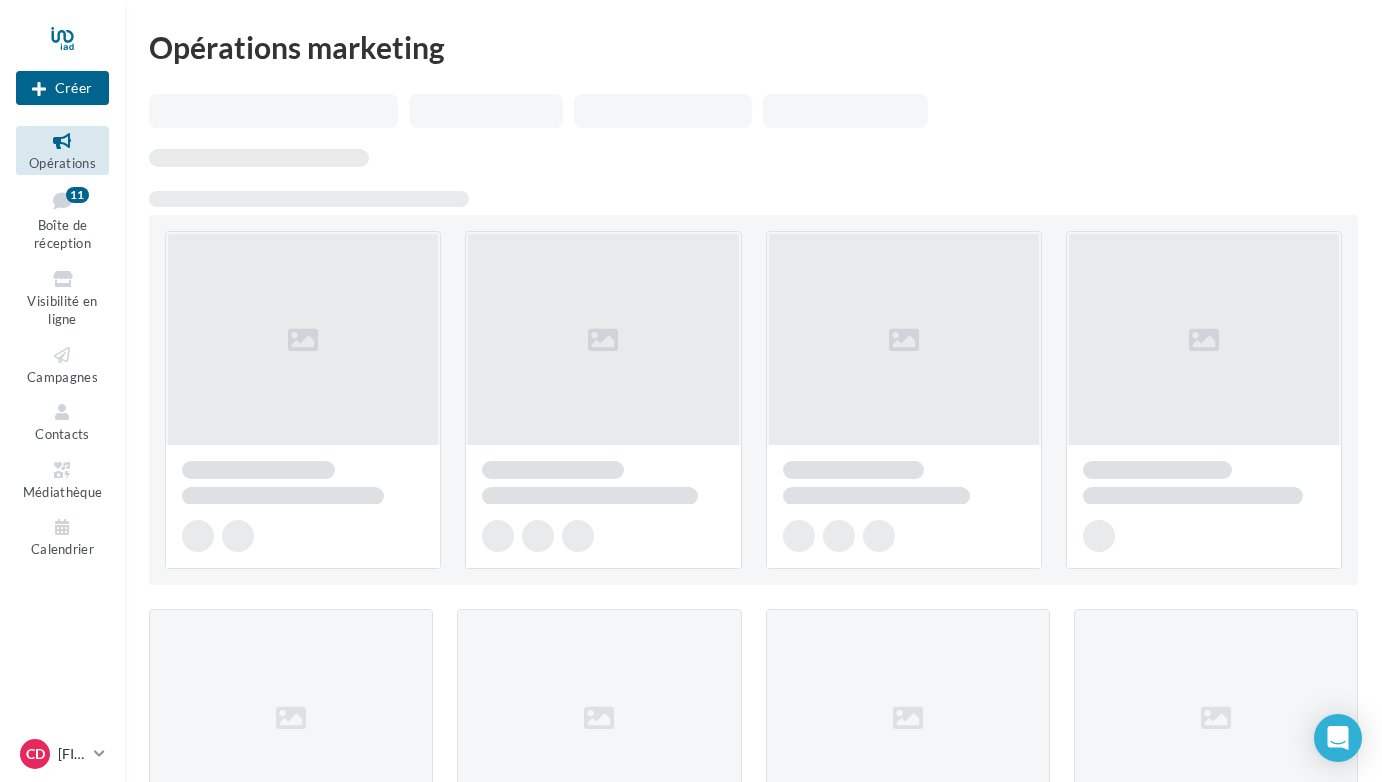 scroll, scrollTop: 0, scrollLeft: 0, axis: both 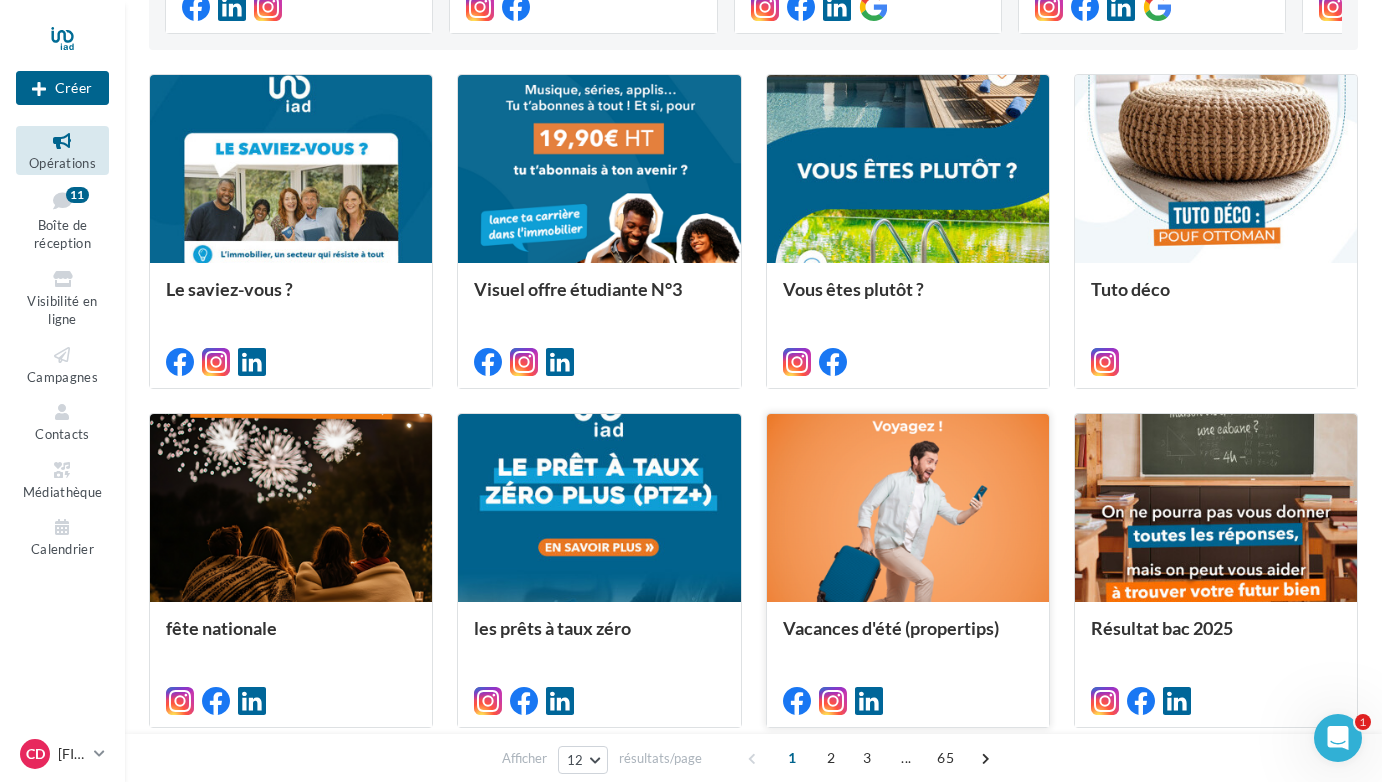 click at bounding box center [908, 509] 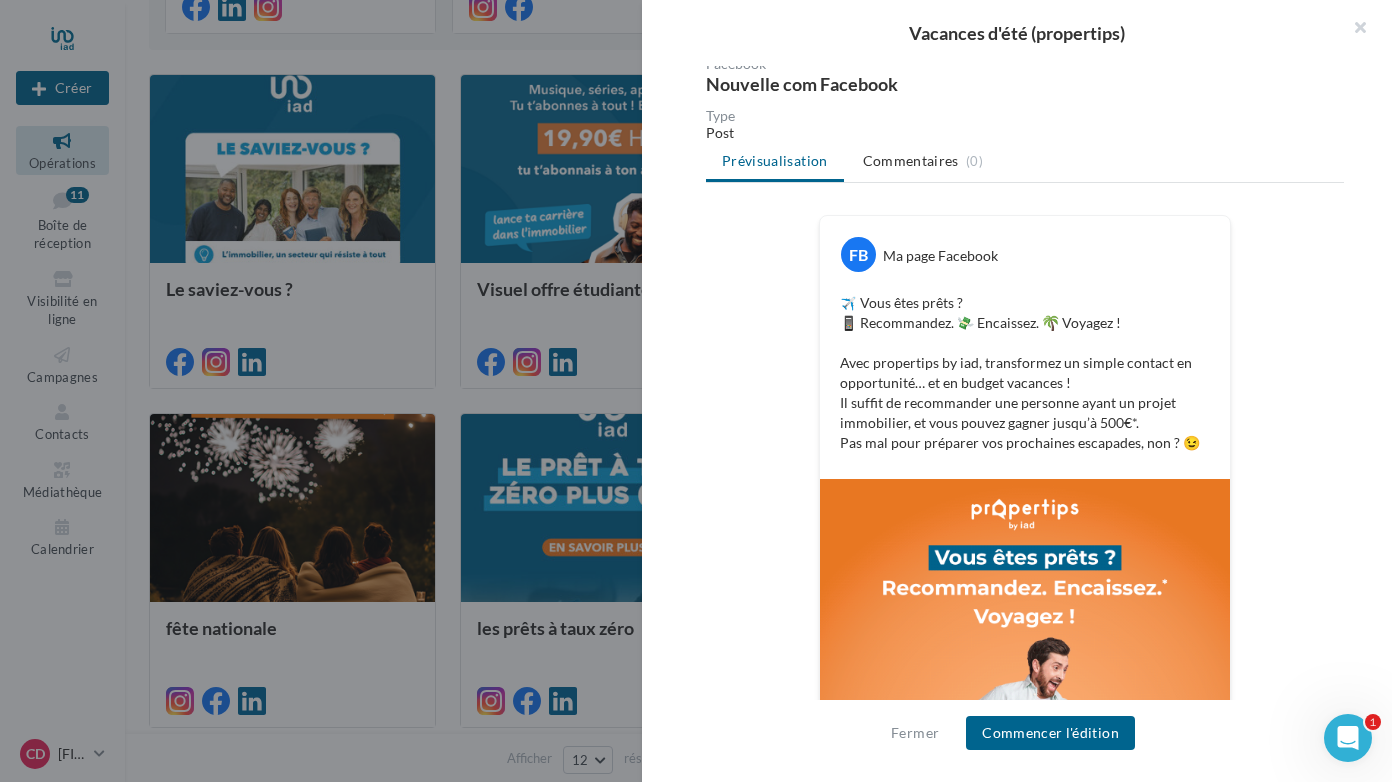 scroll, scrollTop: 1, scrollLeft: 0, axis: vertical 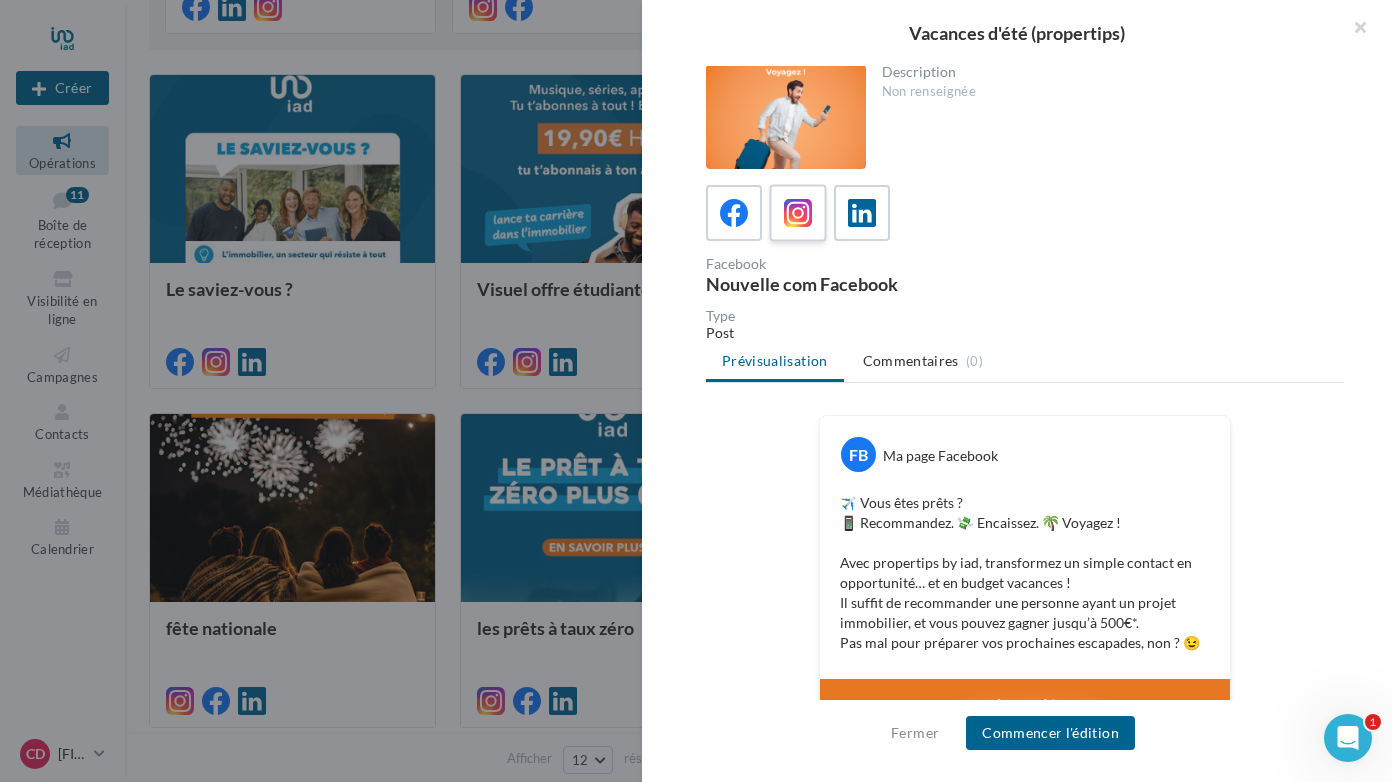 click at bounding box center [798, 213] 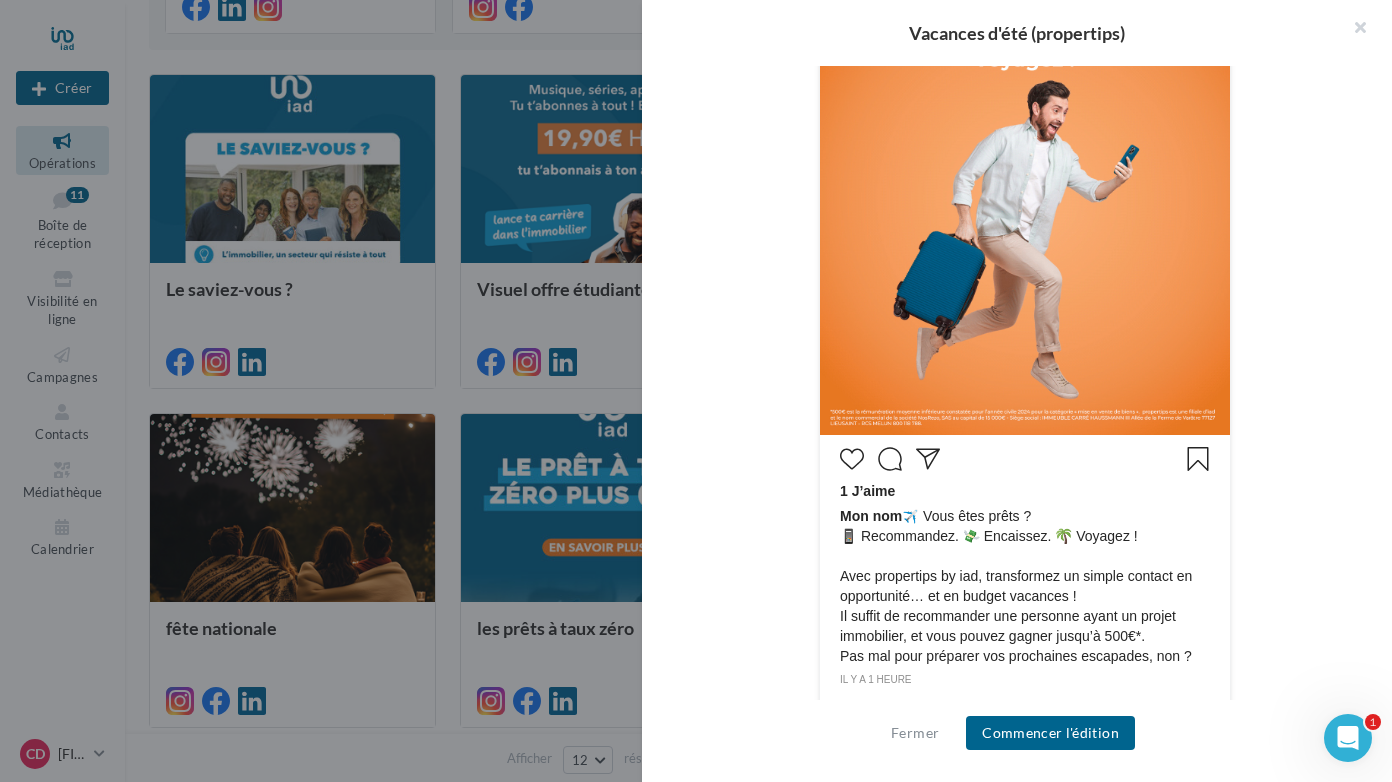 scroll, scrollTop: 646, scrollLeft: 0, axis: vertical 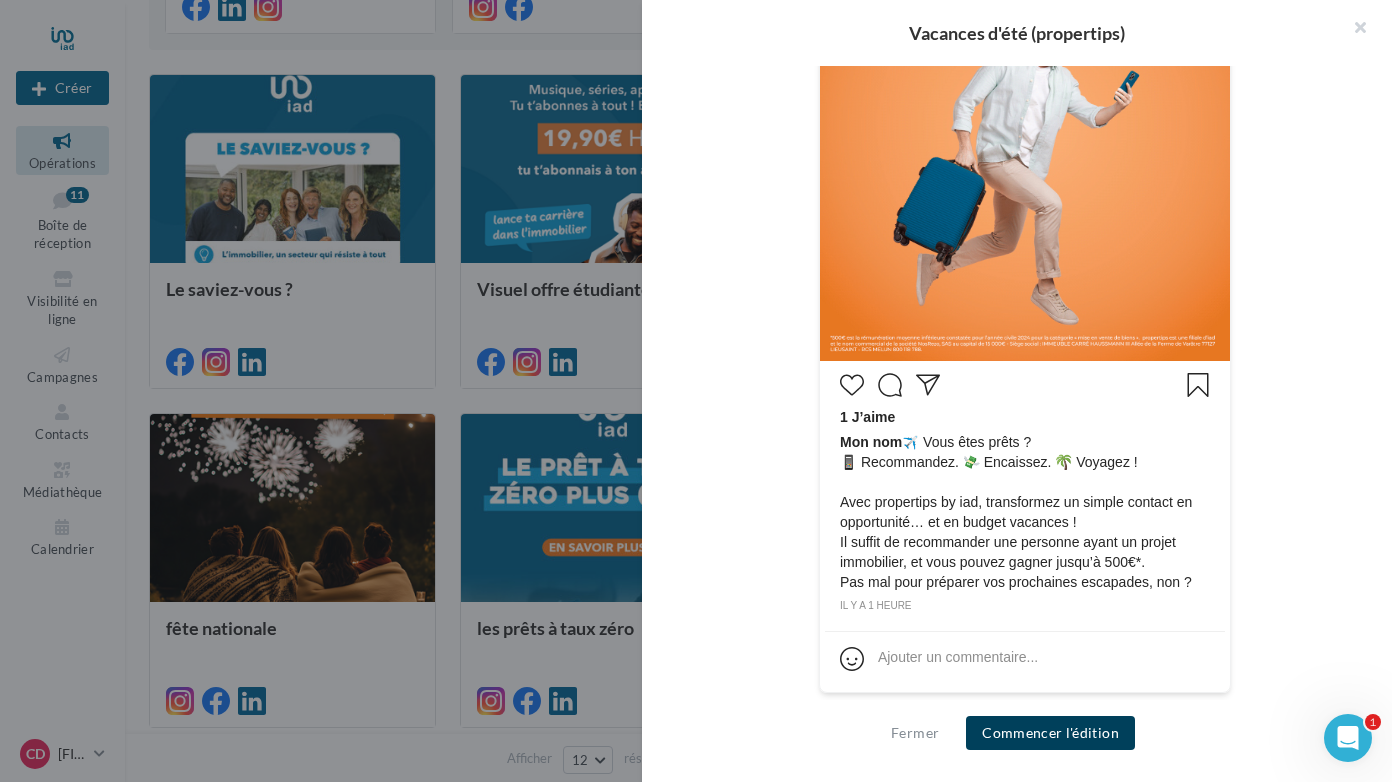 click on "Commencer l'édition" at bounding box center (1050, 733) 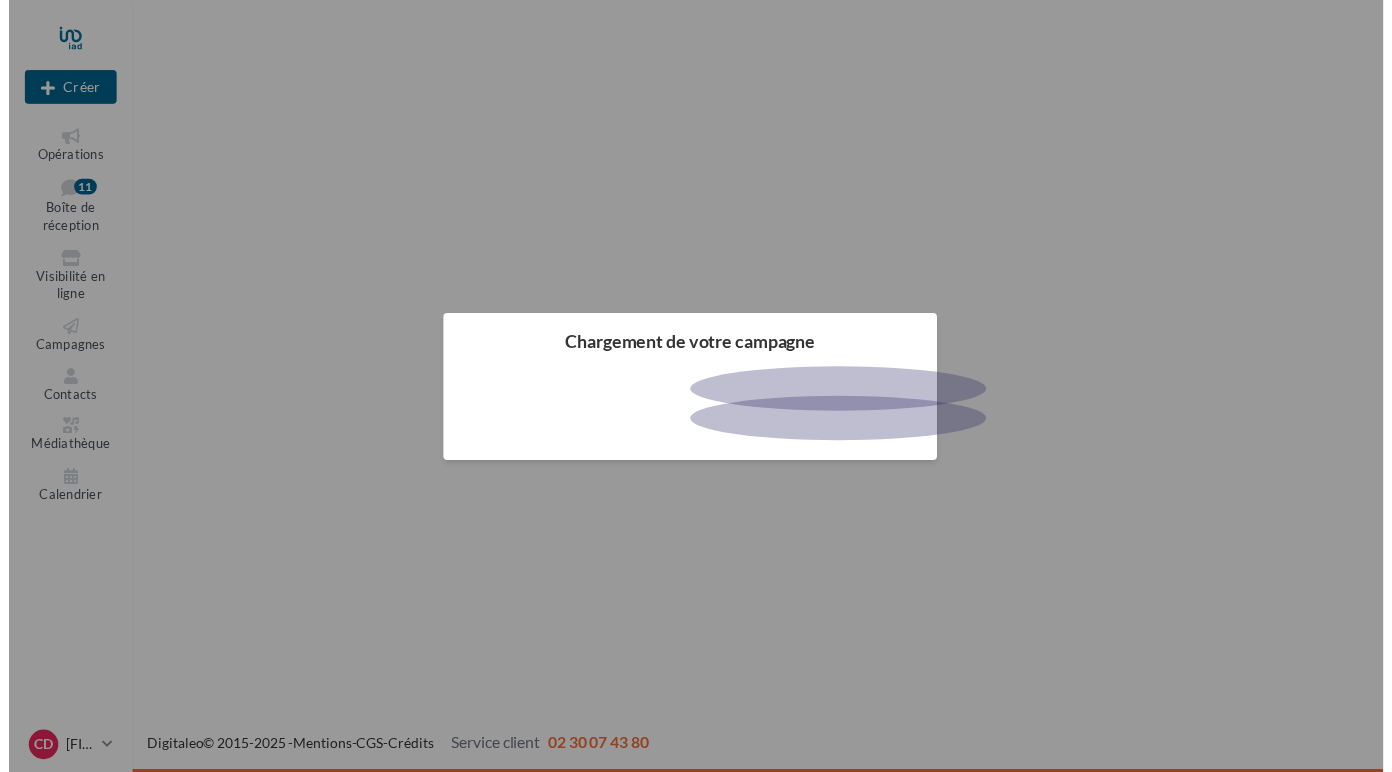 scroll, scrollTop: 0, scrollLeft: 0, axis: both 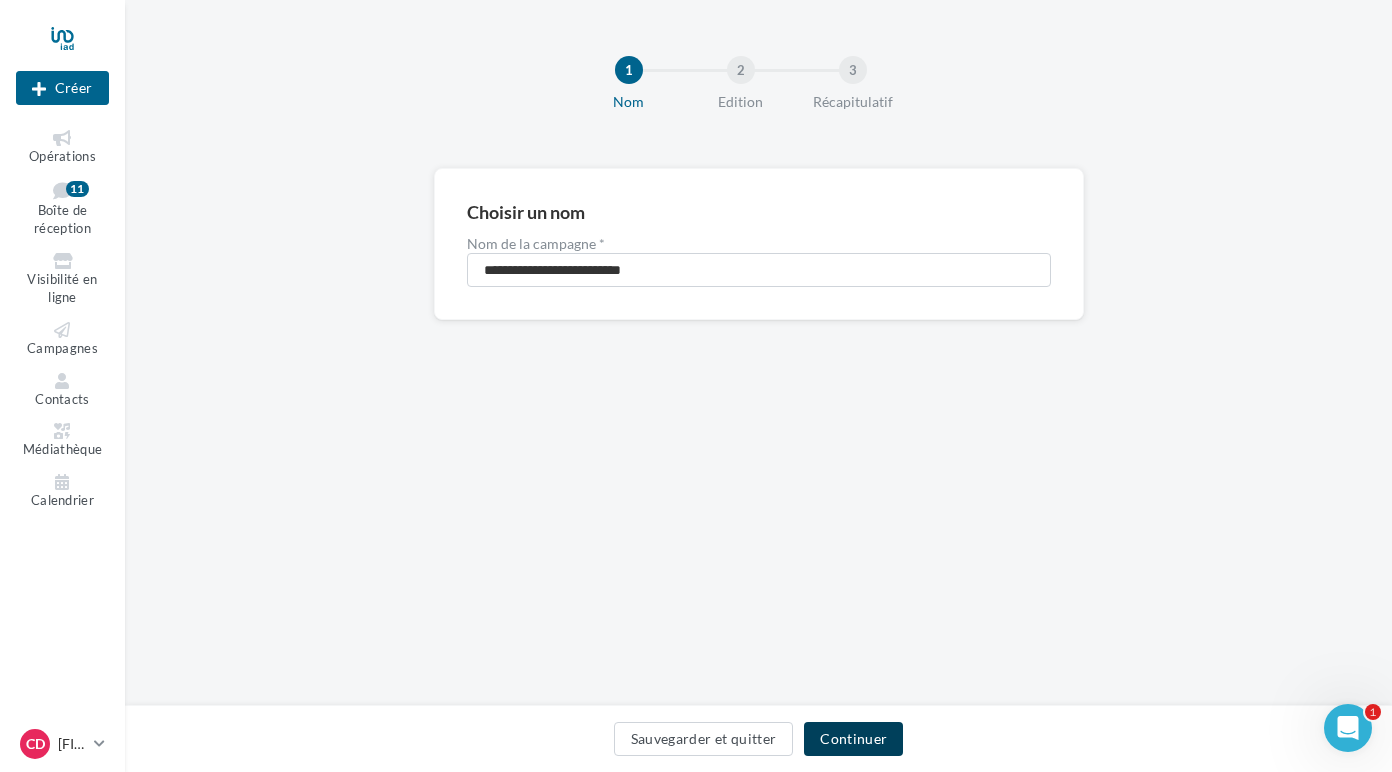click on "Continuer" at bounding box center (853, 739) 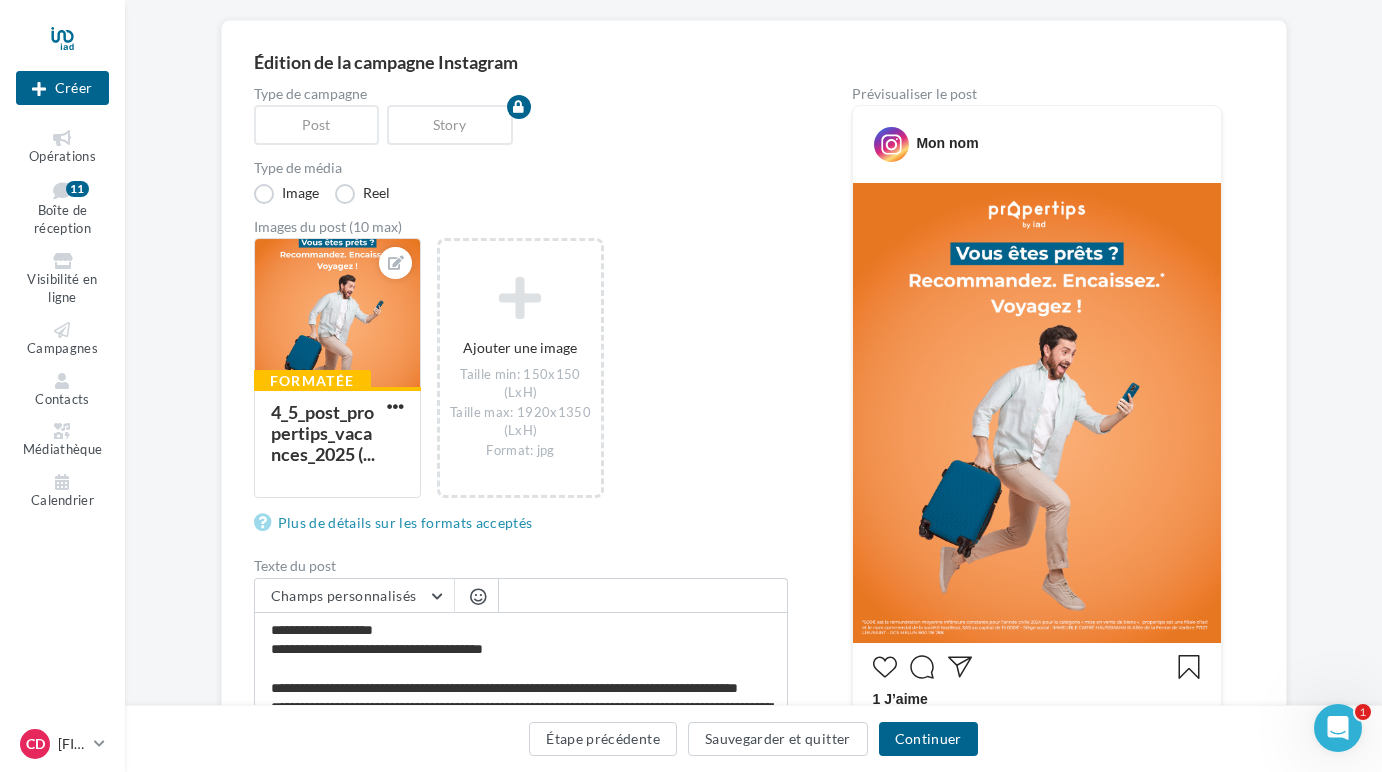 scroll, scrollTop: 300, scrollLeft: 0, axis: vertical 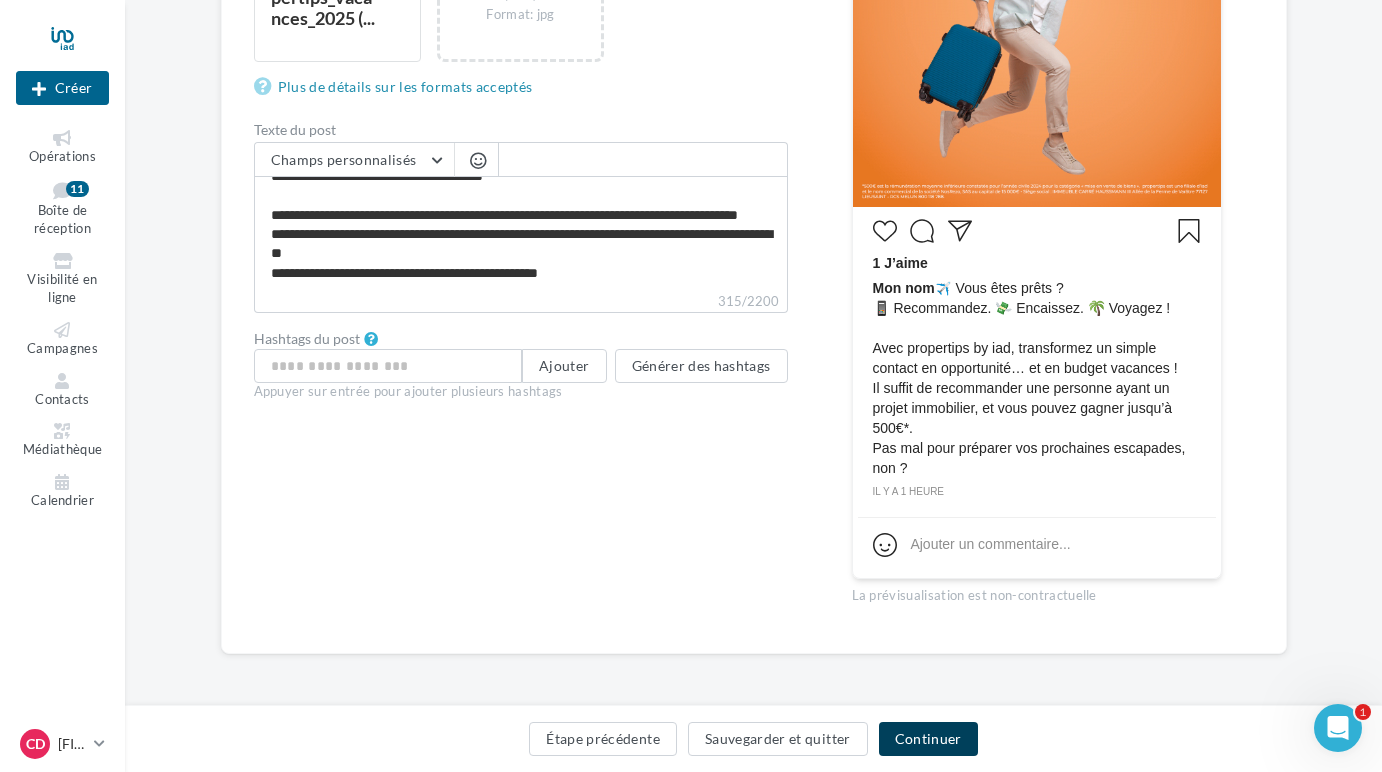 click on "Continuer" at bounding box center (928, 739) 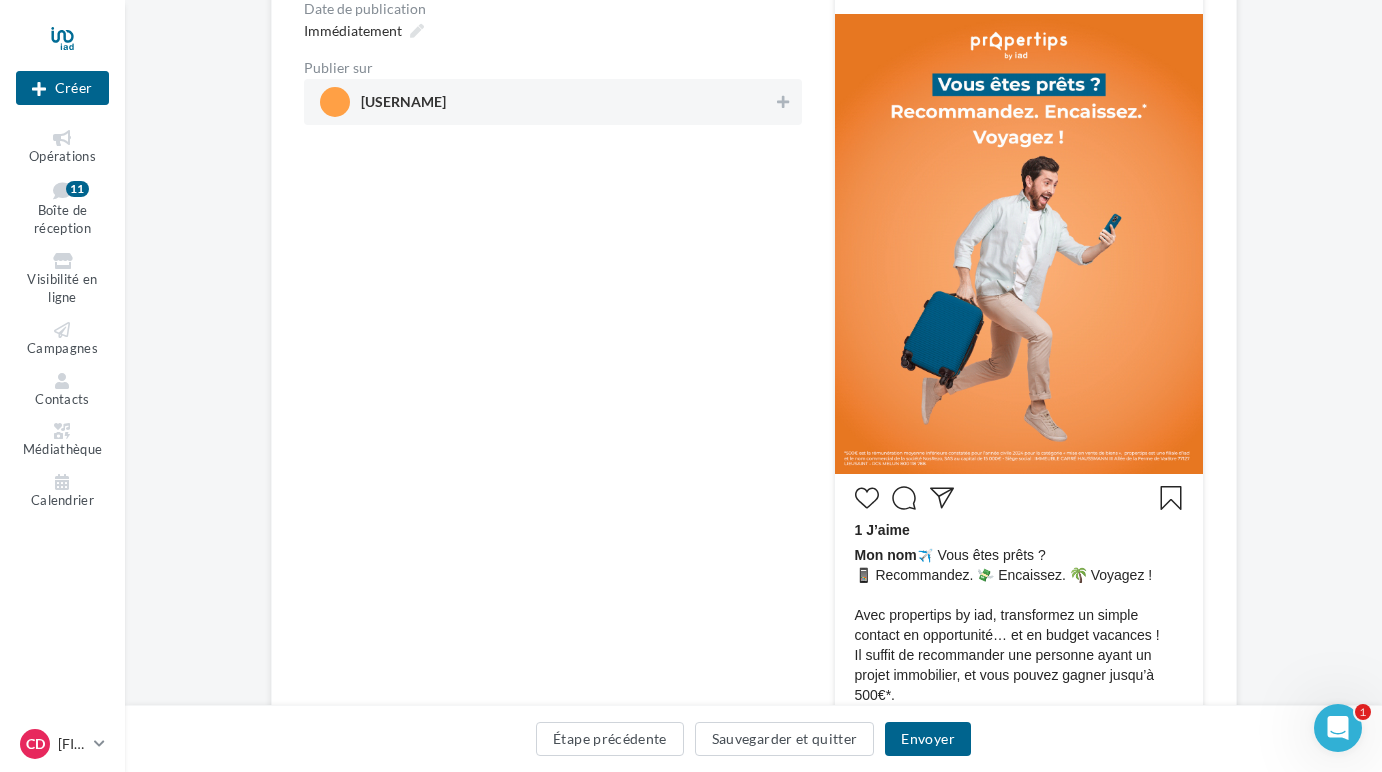 scroll, scrollTop: 300, scrollLeft: 0, axis: vertical 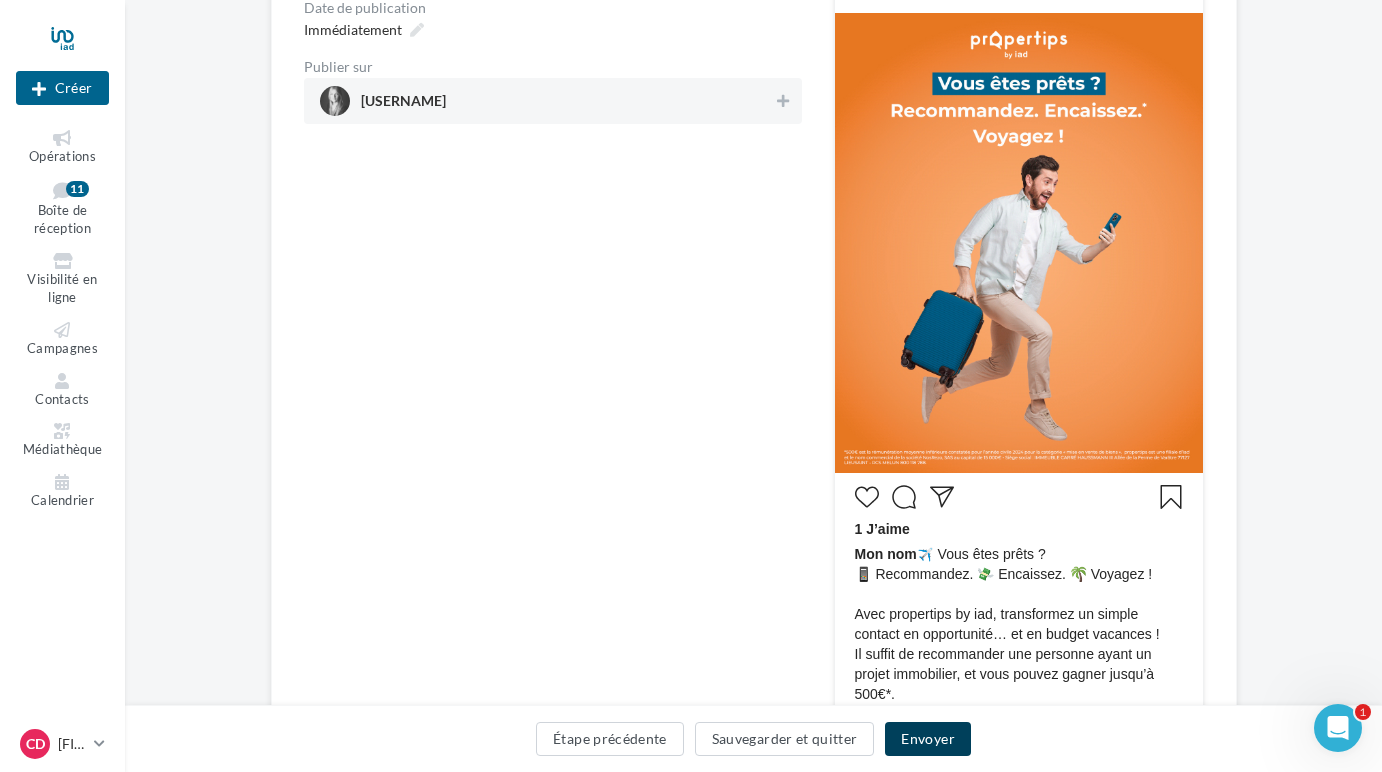 click on "Envoyer" at bounding box center (927, 739) 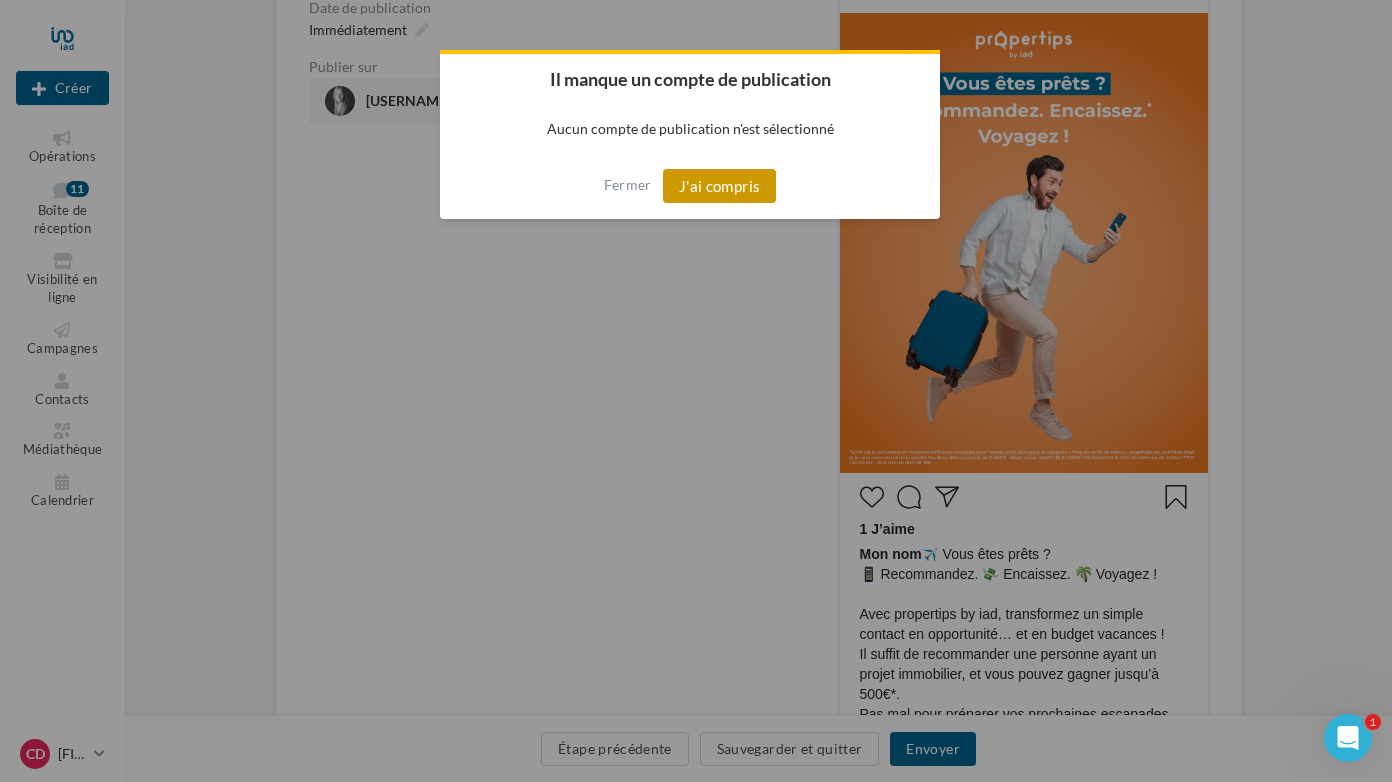 click on "J'ai compris" at bounding box center (720, 186) 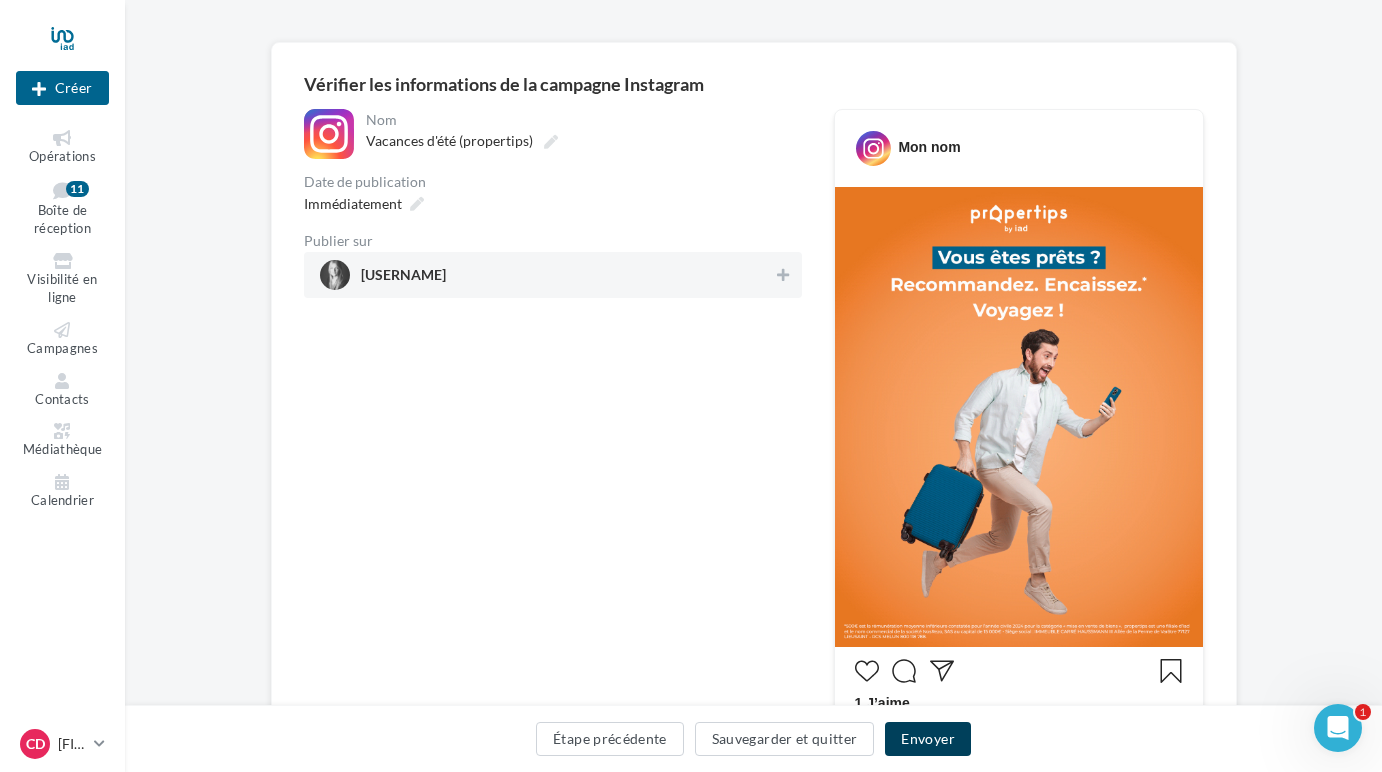 scroll, scrollTop: 0, scrollLeft: 0, axis: both 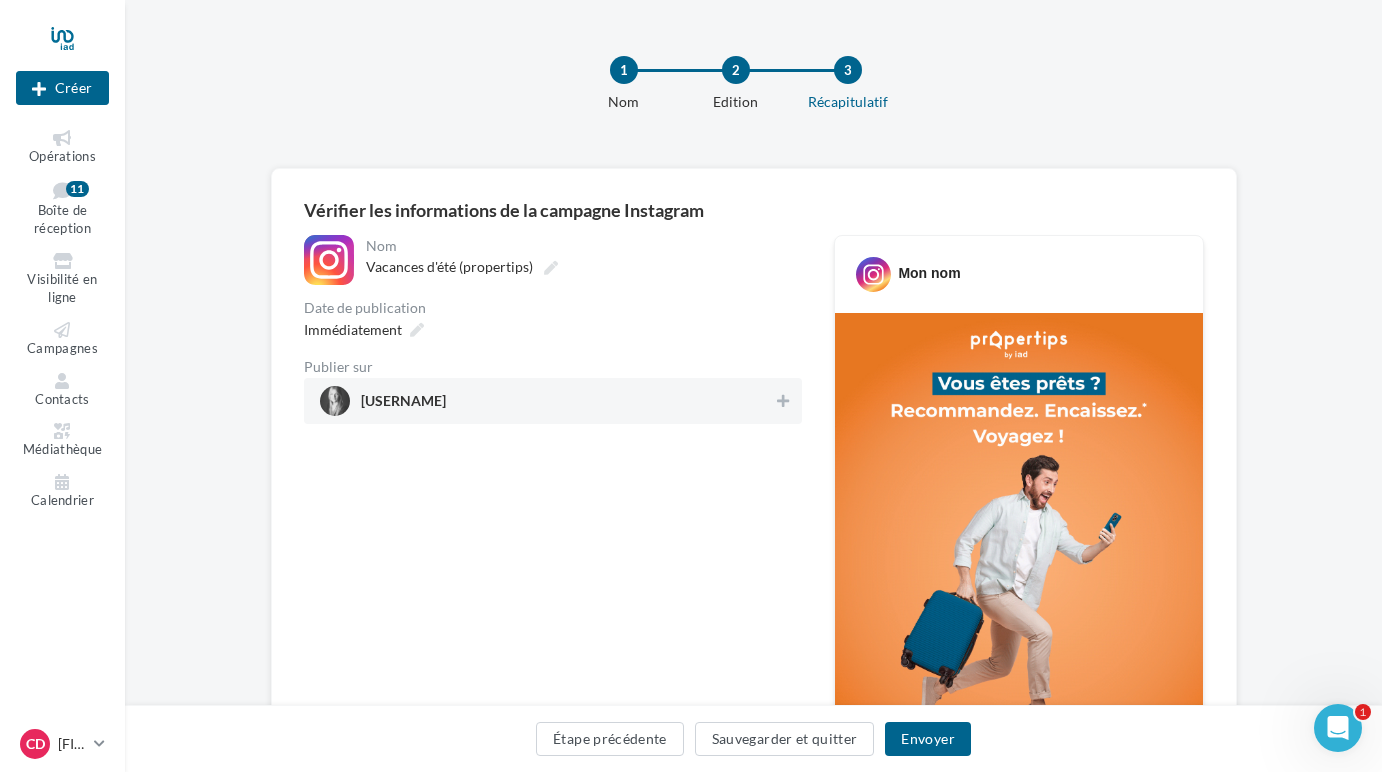 click on "catherine_dugard" at bounding box center (403, 405) 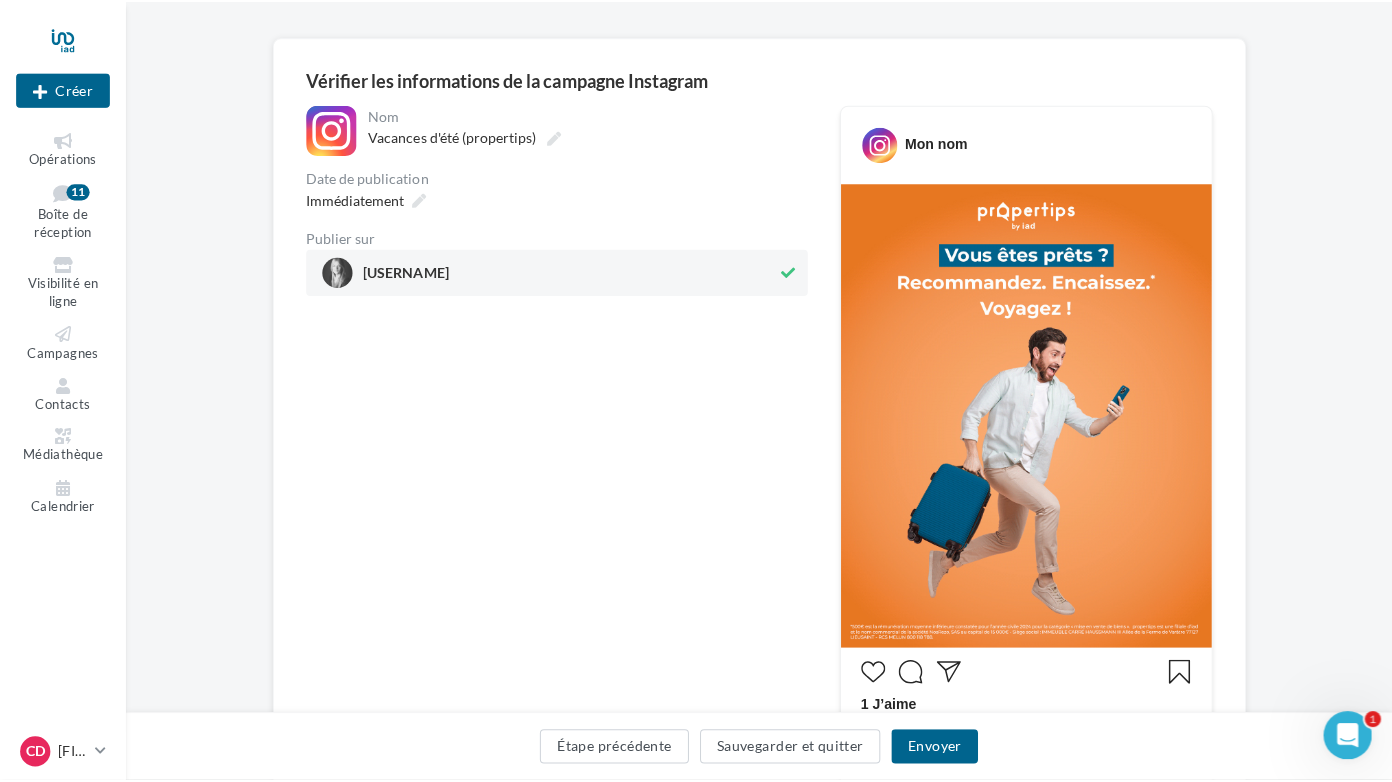 scroll, scrollTop: 300, scrollLeft: 0, axis: vertical 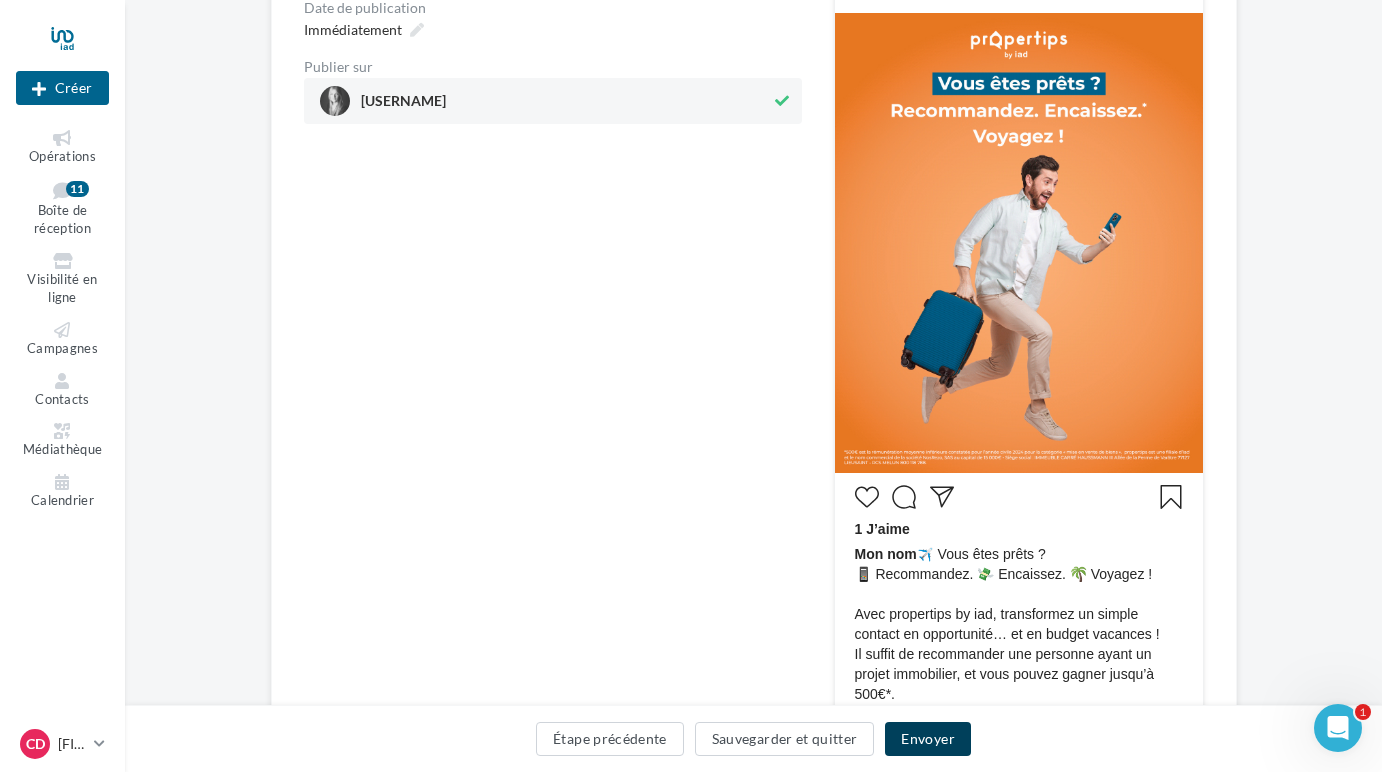click on "Envoyer" at bounding box center (927, 739) 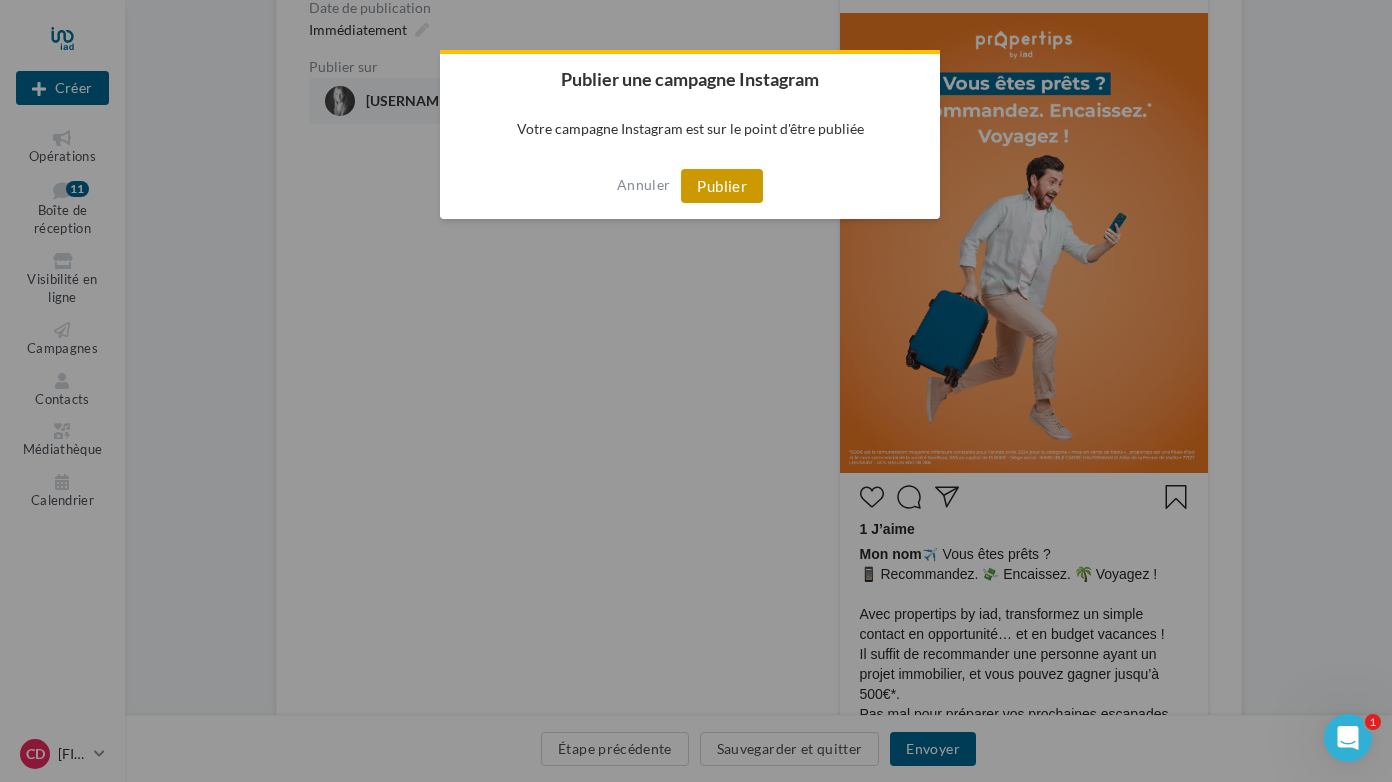 click on "Publier" at bounding box center [722, 186] 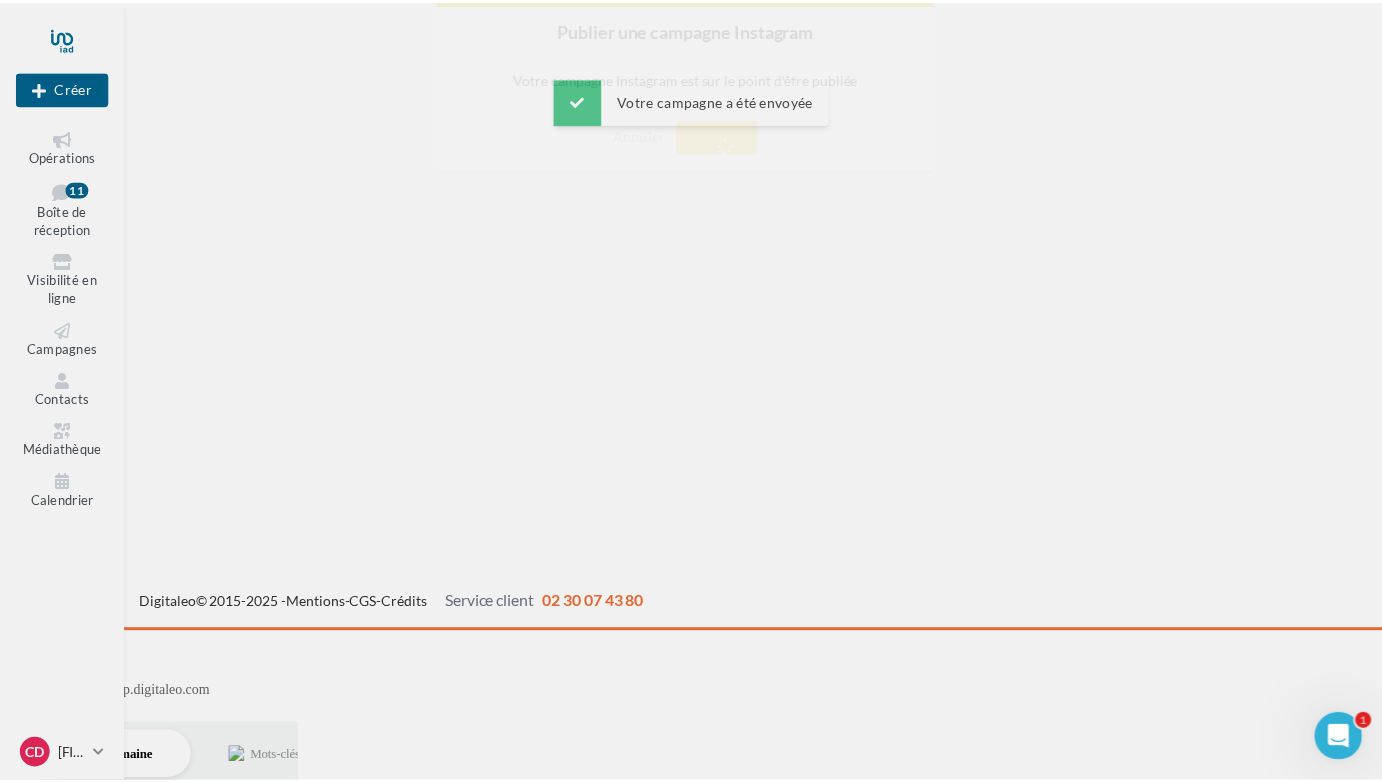 scroll, scrollTop: 32, scrollLeft: 0, axis: vertical 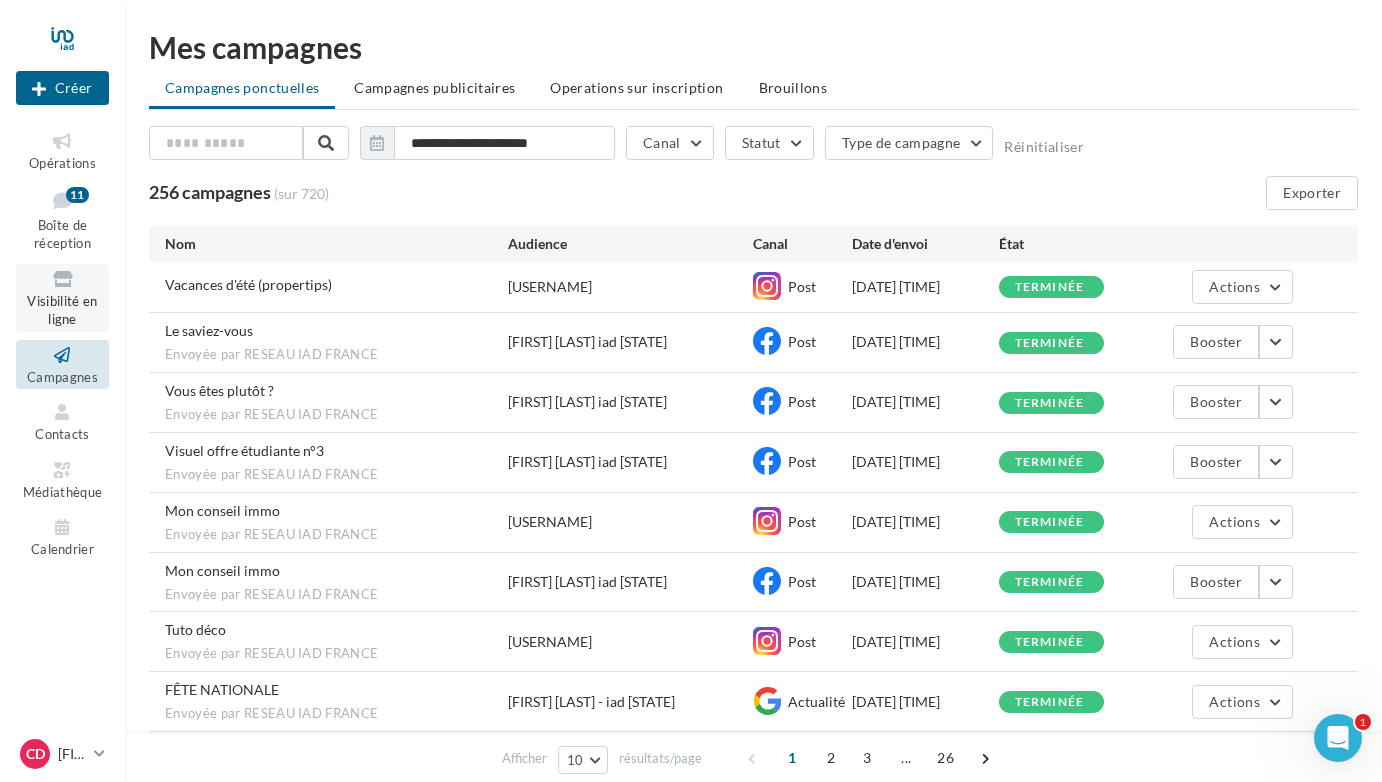 click on "Visibilité en ligne" at bounding box center [62, 310] 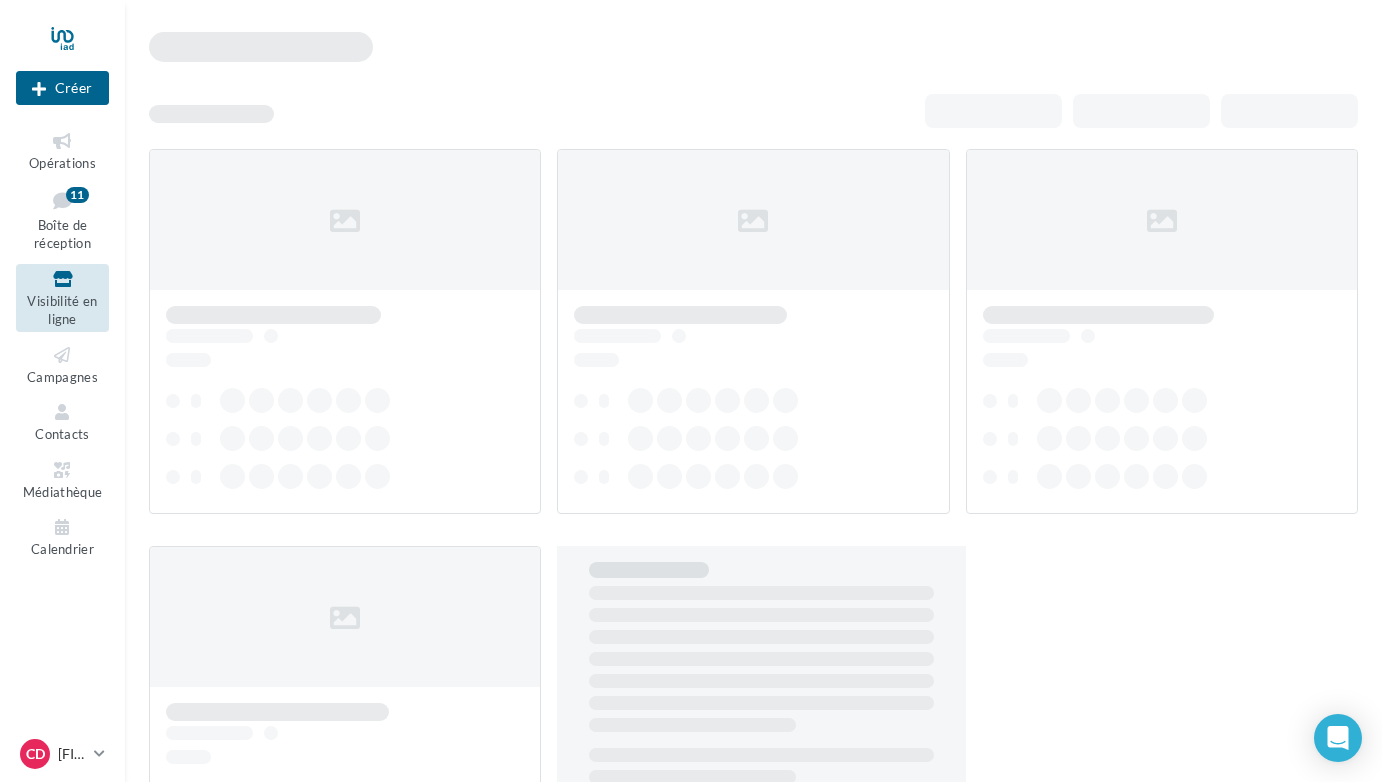 scroll, scrollTop: 0, scrollLeft: 0, axis: both 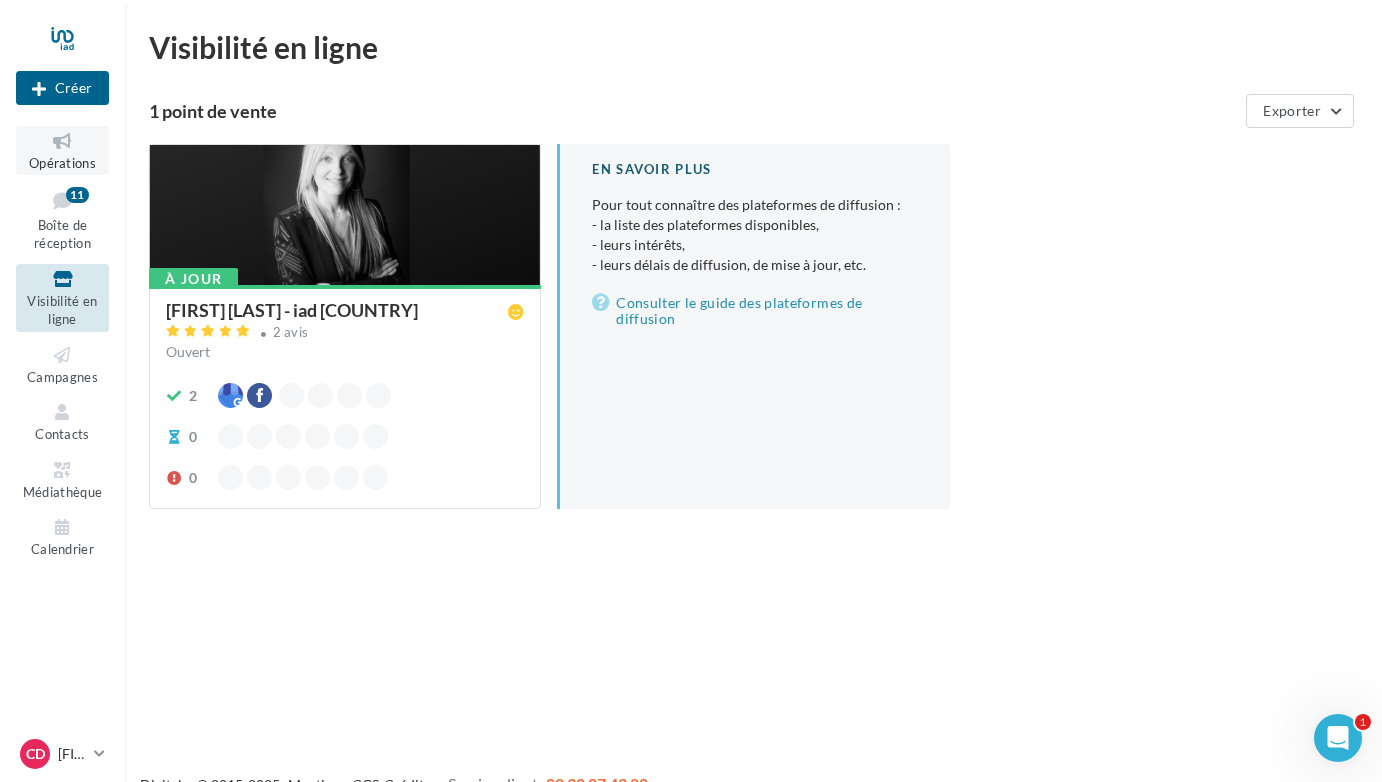 click at bounding box center (62, 141) 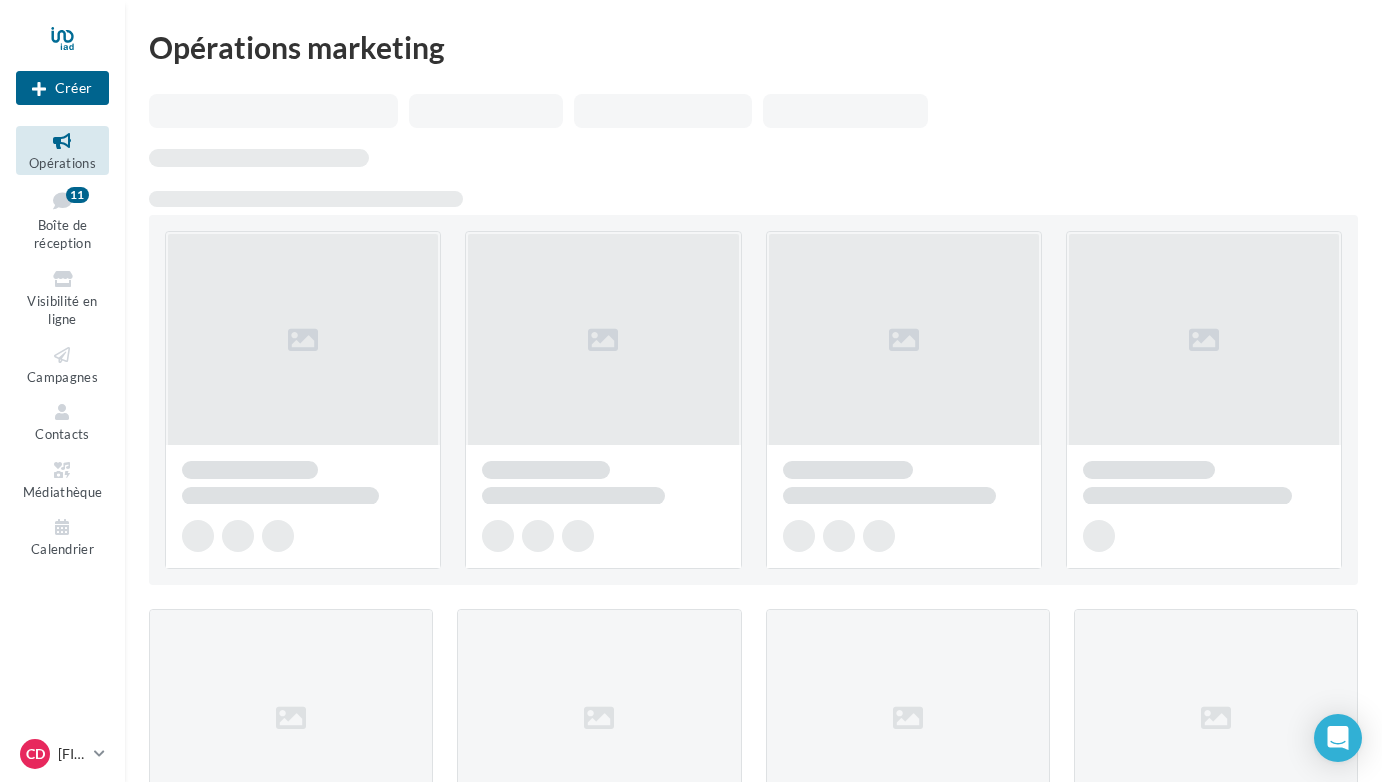 scroll, scrollTop: 0, scrollLeft: 0, axis: both 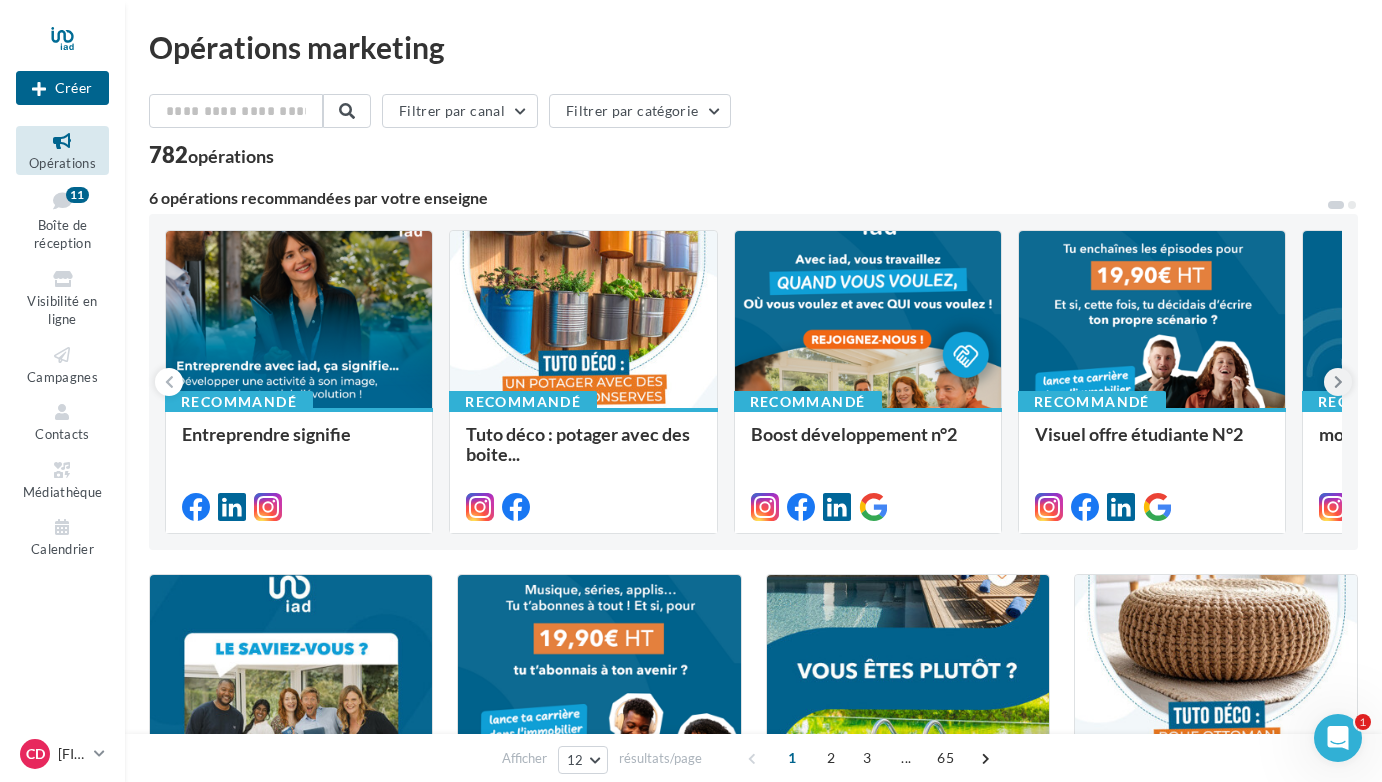 click at bounding box center [1338, 382] 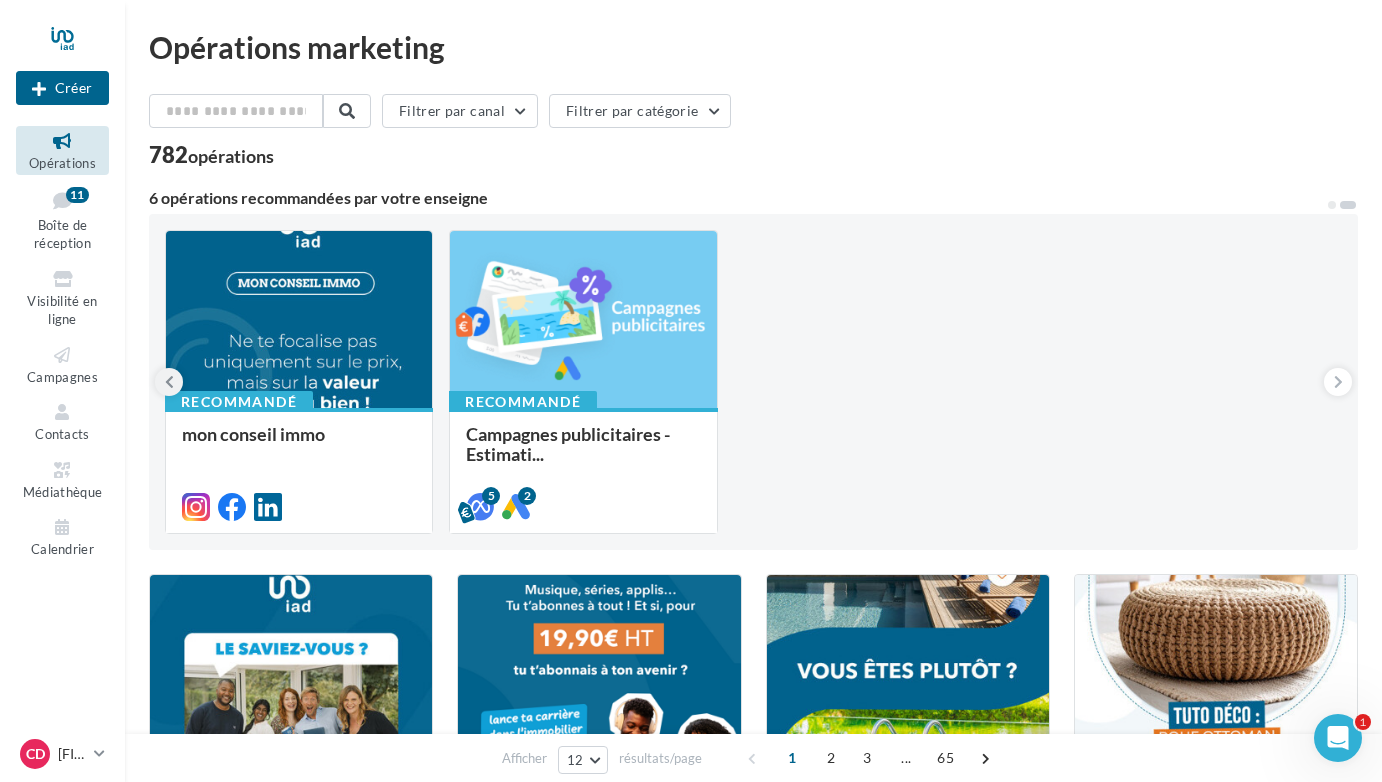 click at bounding box center (169, 382) 